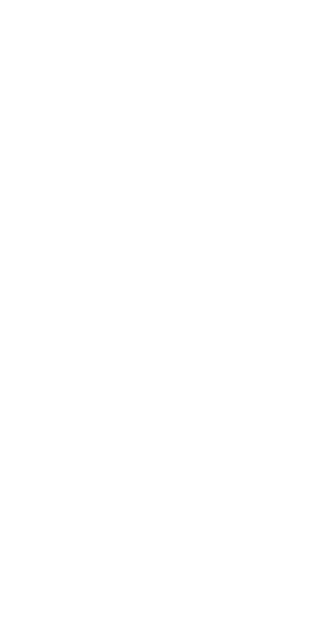 scroll, scrollTop: 0, scrollLeft: 0, axis: both 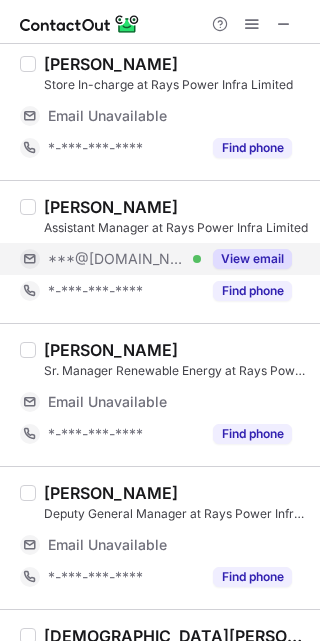 click on "***@[DOMAIN_NAME]" at bounding box center [117, 259] 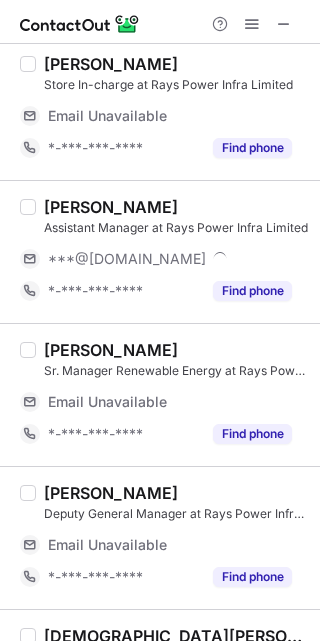 click on "BHARAT SHARMA" at bounding box center (111, 207) 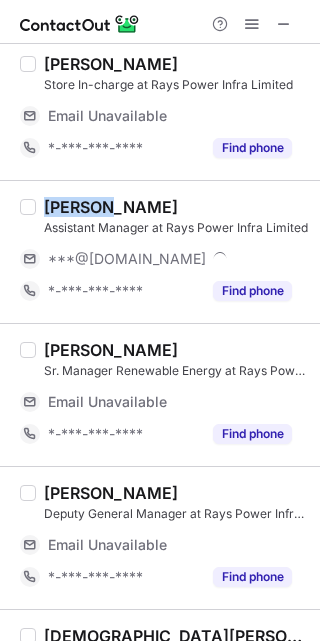 click on "BHARAT SHARMA" at bounding box center [111, 207] 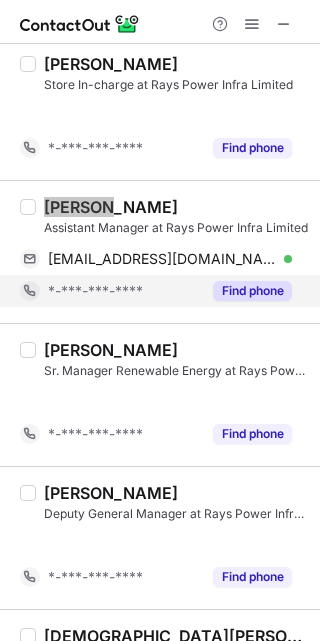 scroll, scrollTop: 772, scrollLeft: 0, axis: vertical 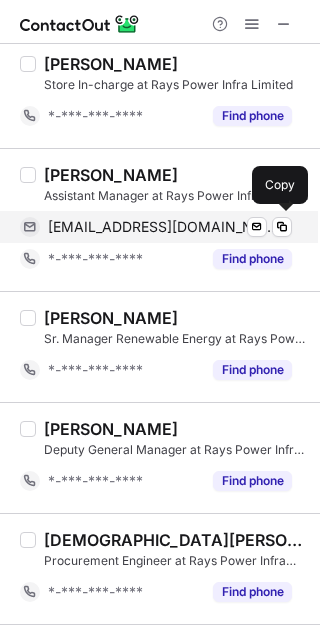 click on "bsbsharma95@gmail.com" at bounding box center (162, 227) 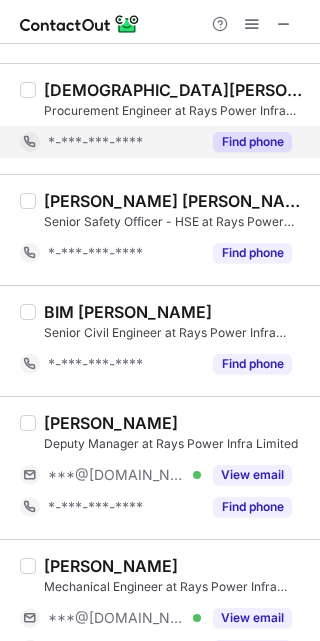 scroll, scrollTop: 1372, scrollLeft: 0, axis: vertical 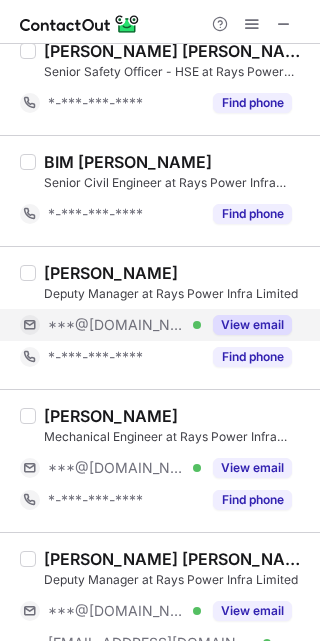 click on "Kapil Agarwal Deputy Manager at Rays Power Infra Limited ***@gmail.com Verified View email *-***-***-**** Find phone" at bounding box center [172, 318] 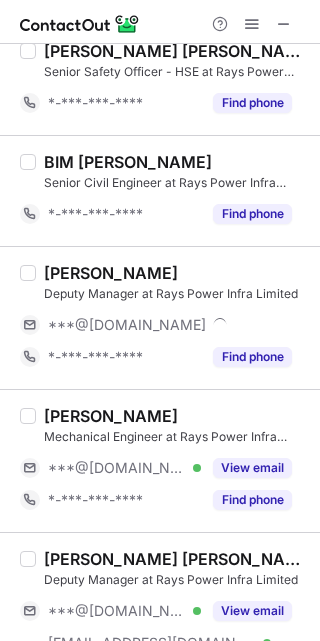 click on "Kapil Agarwal" at bounding box center [111, 273] 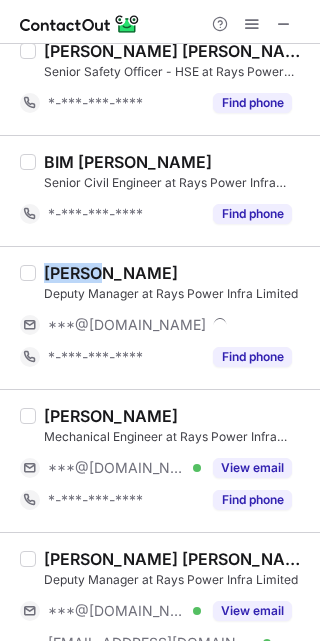 click on "Kapil Agarwal" at bounding box center (111, 273) 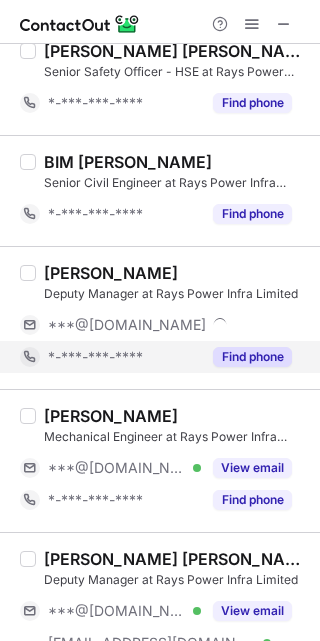 drag, startPoint x: 154, startPoint y: 324, endPoint x: 185, endPoint y: 360, distance: 47.507893 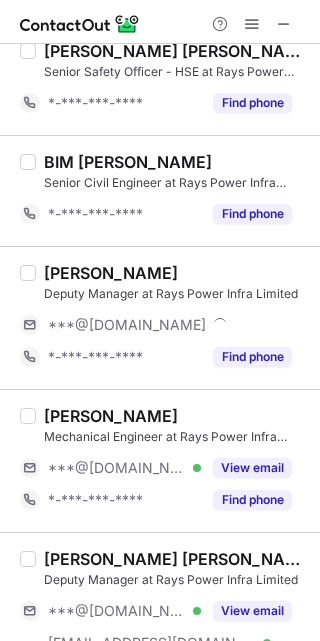 click on "Shahid Malik Mechanical Engineer at Rays Power Infra Limited ***@gmail.com Verified View email *-***-***-**** Find phone" at bounding box center (172, 461) 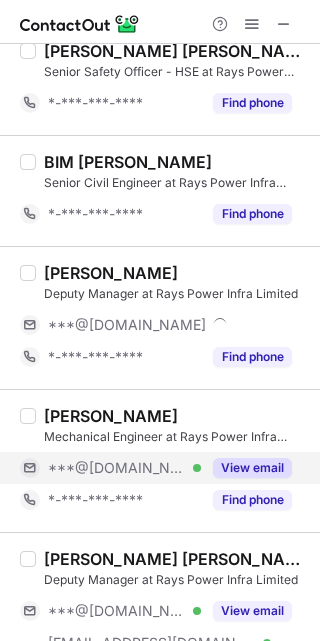 click on "***@[DOMAIN_NAME] Verified" at bounding box center [110, 468] 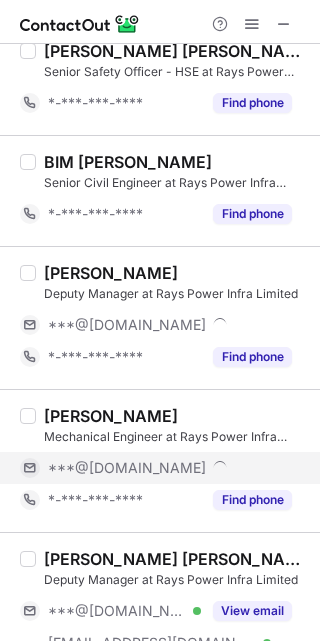 click on "***@[DOMAIN_NAME]" at bounding box center [170, 468] 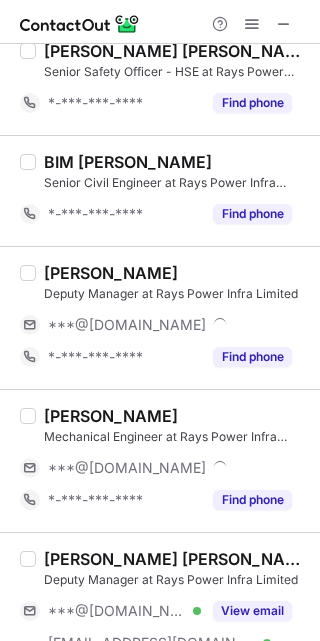 click on "Shahid Malik" at bounding box center [111, 416] 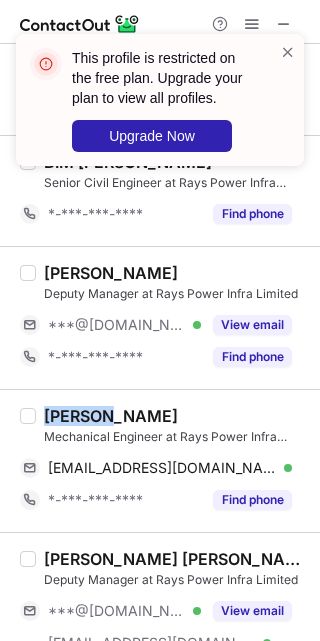 click on "Shahid Malik" at bounding box center (111, 416) 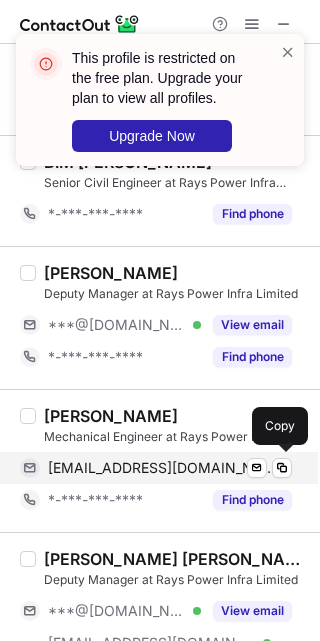 click on "shahidmalik32455@gmail.com Verified Send email Copy" at bounding box center [156, 468] 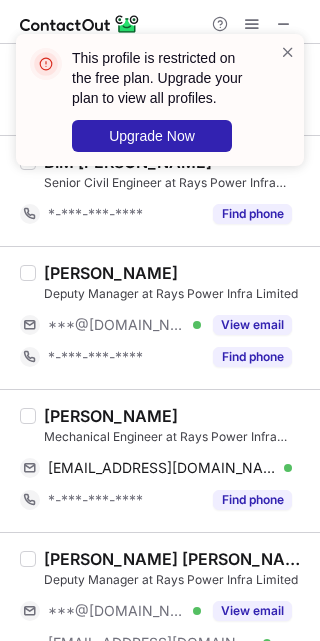 scroll, scrollTop: 1522, scrollLeft: 0, axis: vertical 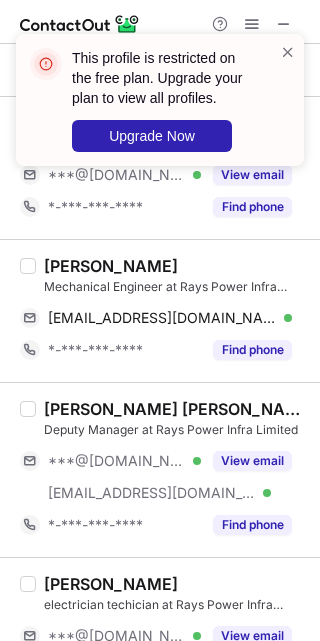 drag, startPoint x: 154, startPoint y: 476, endPoint x: 76, endPoint y: 439, distance: 86.33076 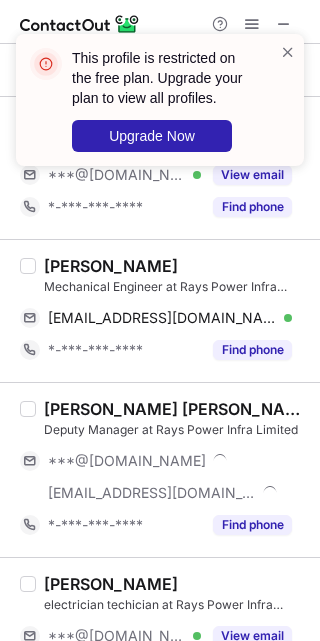 click on "Select all (25) Virendra Pareek Senior store executive at Rays Power Infra Limited *-***-***-**** Find phone Vinayak Mathur Senior Project Engineer at Rays Power Infra Limited ***@rayspowerinfra.com Verified View email *-***-***-**** Find phone NEERAJ AGARWAL Design & Engineering at Rays Power Infra Private Limited *-***-***-**** Find phone AYUSH CHATURVEDI Senior Project Engineer at Rays Power Infra Limited *-***-***-**** Find phone Rishabh Kumar Site Supervisor at Rays Power Infra Limited ***@rayspowerinfra.com Verified View email *-***-***-**** Find phone Pradip Adhikary Manager Civil at Rays Power Infra Limited *-***-***-**** Find phone vipindra jaiswal Store In-charge at Rays Power Infra Limited *-***-***-**** Find phone BHARAT SHARMA Assistant Manager at Rays Power Infra Limited bsbsharma95@gmail.com Verified Send email Copy *-***-***-**** Find phone Devendra Shrivas Sr. Manager Renewable Energy at Rays Power Infra Limited *-***-***-**** Find phone Debasish Biswas *-***-***-**** Find phone Find phone" at bounding box center (160, 199) 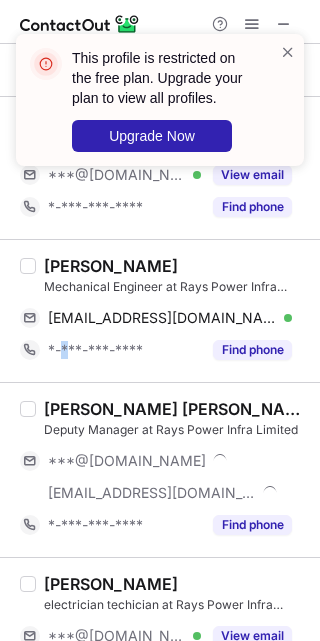 click on "Shahid Malik Mechanical Engineer at Rays Power Infra Limited shahidmalik32455@gmail.com Verified Send email Copy *-***-***-**** Find phone" at bounding box center (160, 310) 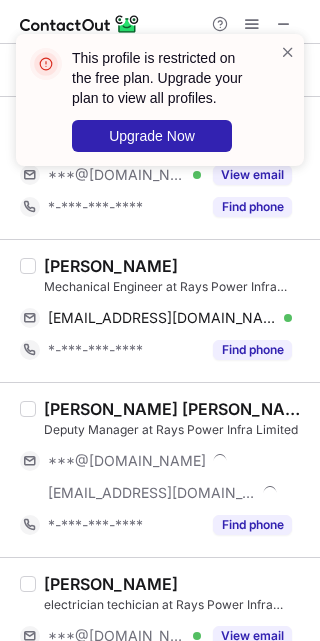 click on "Chandra Shekhar Panigrahi" at bounding box center (176, 409) 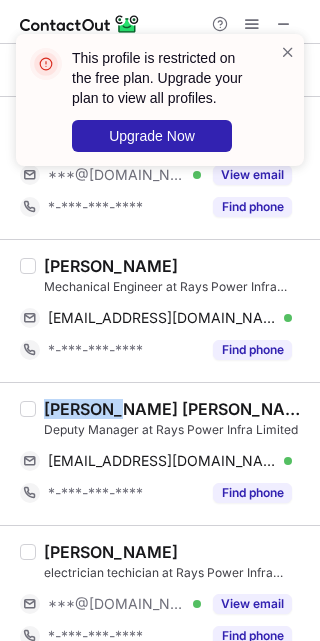 click on "Chandra Shekhar Panigrahi" at bounding box center [176, 409] 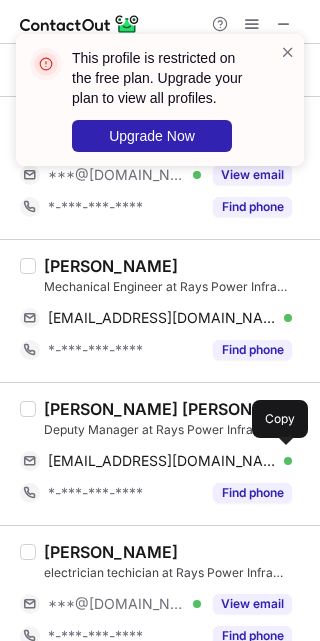 drag, startPoint x: 202, startPoint y: 450, endPoint x: 312, endPoint y: 365, distance: 139.01439 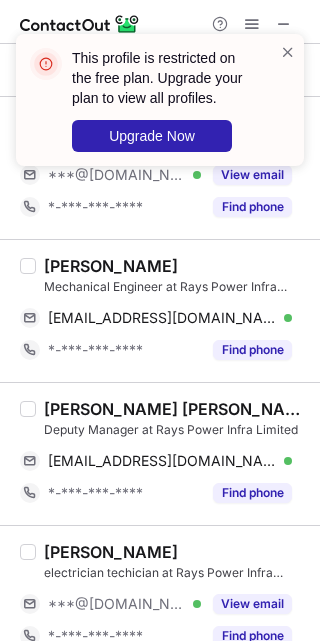 scroll, scrollTop: 1672, scrollLeft: 0, axis: vertical 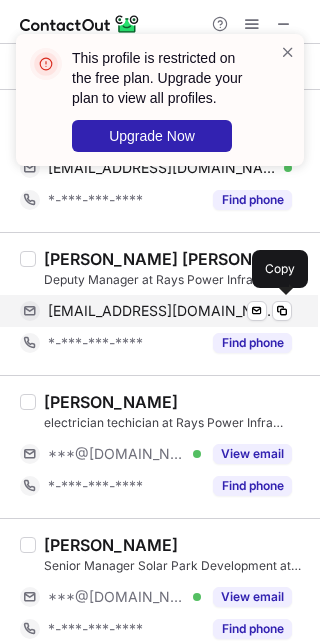 drag, startPoint x: 178, startPoint y: 306, endPoint x: 195, endPoint y: 303, distance: 17.262676 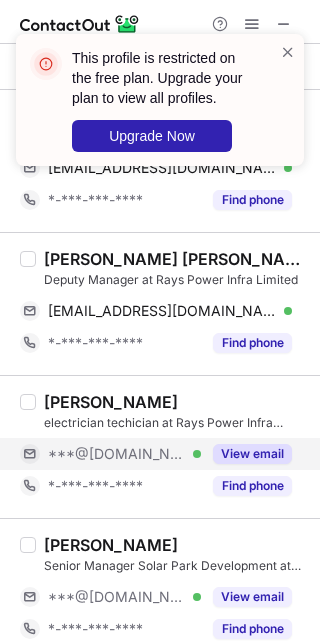 click on "***@[DOMAIN_NAME]" at bounding box center [117, 454] 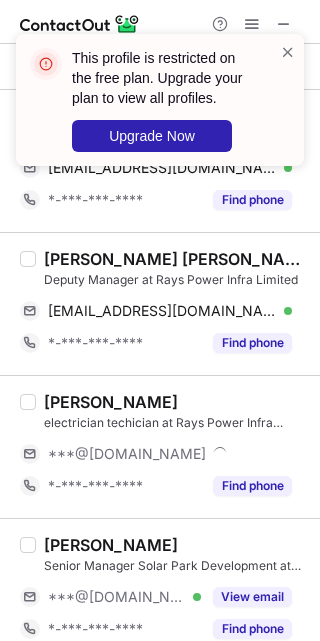 click on "Ramdeva Ram electrician techician at Rays Power Infra Private Limited ***@gmail.com *-***-***-**** Find phone" at bounding box center [160, 446] 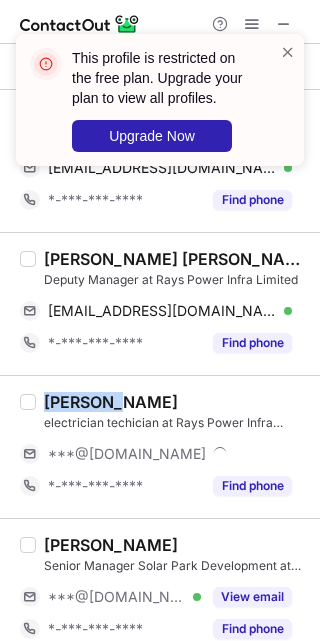 click on "Ramdeva Ram electrician techician at Rays Power Infra Private Limited ***@gmail.com *-***-***-**** Find phone" at bounding box center (160, 446) 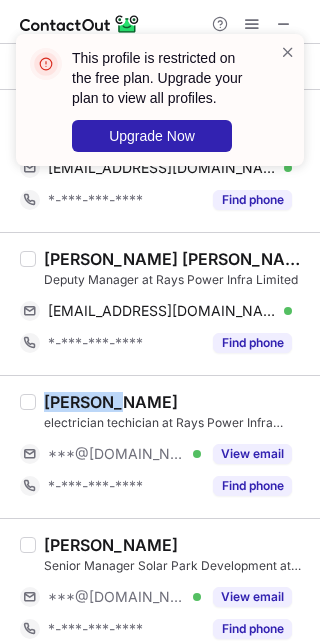 scroll, scrollTop: 1822, scrollLeft: 0, axis: vertical 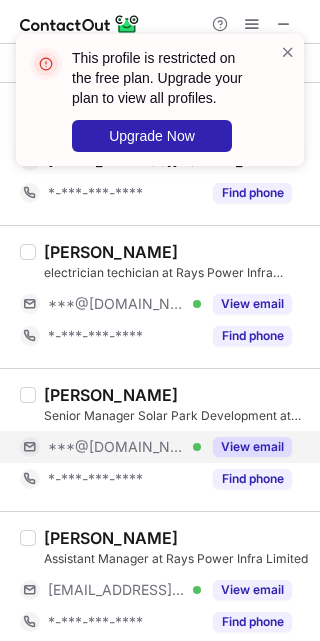click on "***@yahoo.com Verified" at bounding box center (124, 447) 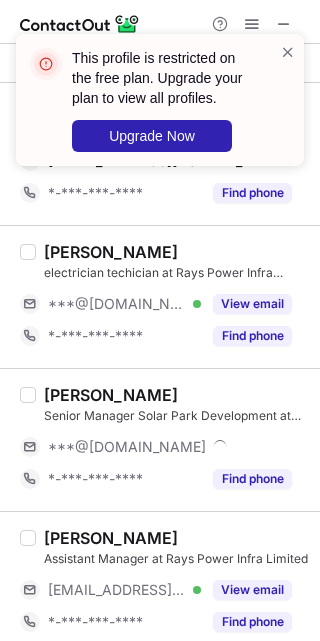 click on "MANISH D. BENDE Senior Manager Solar Park Development at Rays Power Infra Limited ***@yahoo.com *-***-***-**** Find phone" at bounding box center [160, 439] 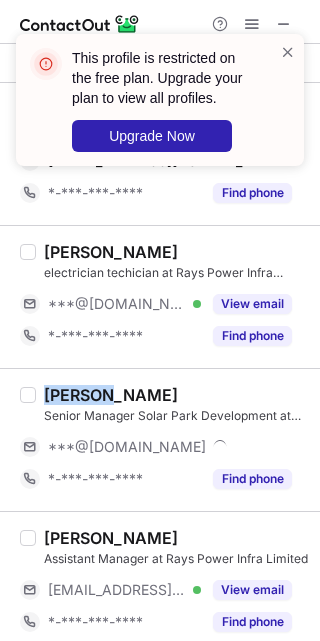 click on "MANISH D. BENDE Senior Manager Solar Park Development at Rays Power Infra Limited ***@yahoo.com *-***-***-**** Find phone" at bounding box center (160, 439) 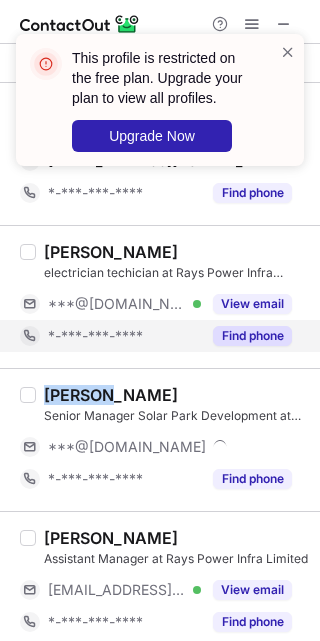 copy on "MANISH" 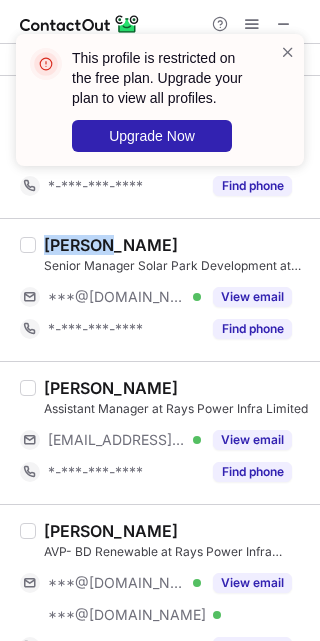 scroll, scrollTop: 2122, scrollLeft: 0, axis: vertical 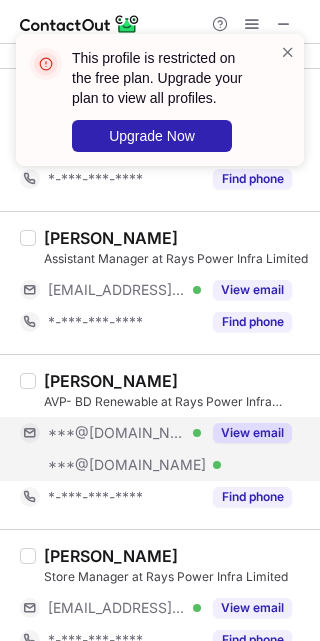 click on "***@[DOMAIN_NAME] Verified" at bounding box center (110, 433) 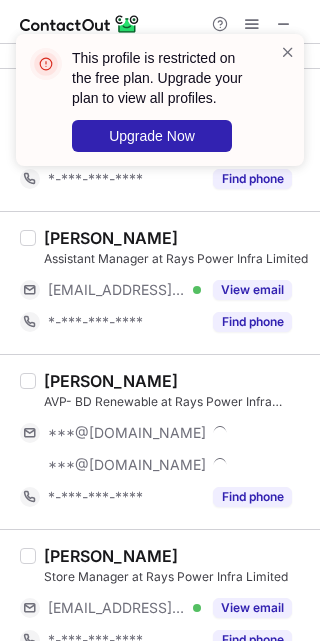 click on "Ajeet Kumar AVP- BD Renewable at Rays Power Infra Limited ***@gmail.com ***@hotmail.com *-***-***-**** Find phone" at bounding box center (160, 441) 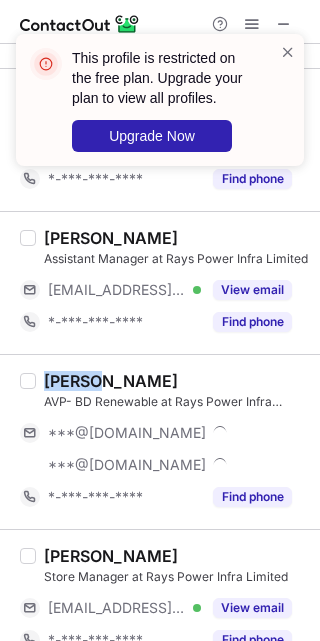 click on "Ajeet Kumar AVP- BD Renewable at Rays Power Infra Limited ***@gmail.com ***@hotmail.com *-***-***-**** Find phone" at bounding box center (160, 441) 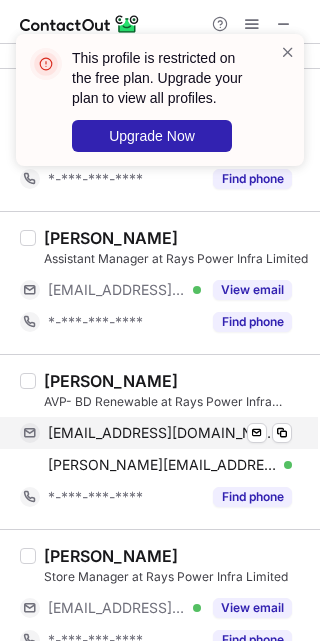 click on "kumarajitman22@gmail.com" at bounding box center (162, 433) 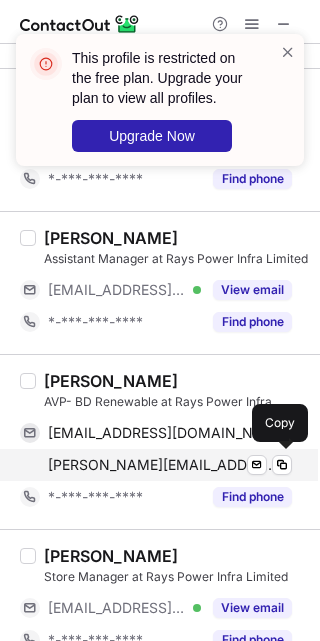 click on "ajeet.gupta1986@hotmail.com Verified Send email Copy" at bounding box center (156, 465) 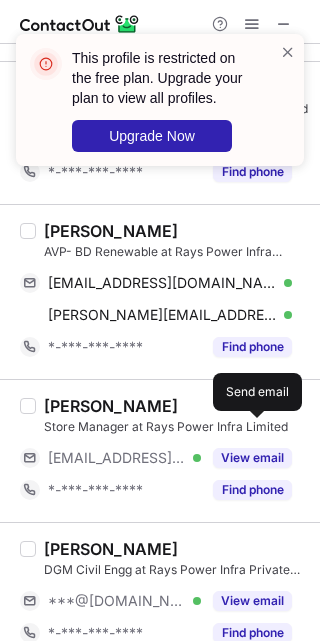 scroll, scrollTop: 2422, scrollLeft: 0, axis: vertical 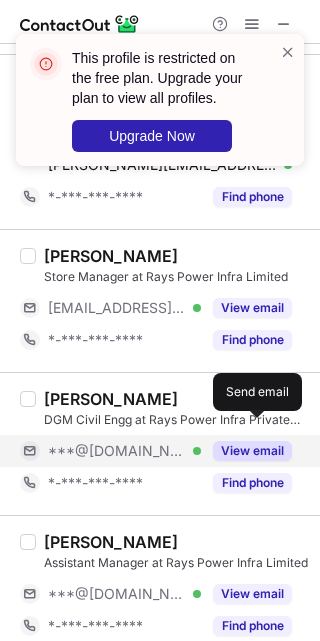 drag, startPoint x: 160, startPoint y: 476, endPoint x: 153, endPoint y: 464, distance: 13.892444 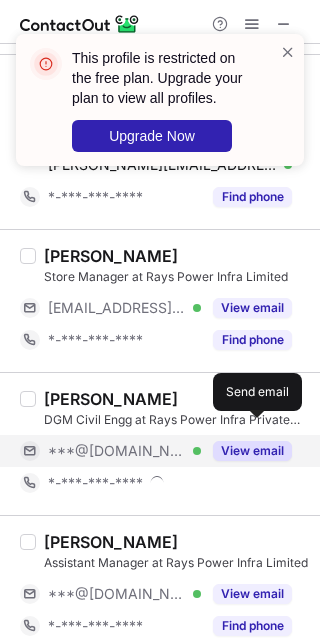 click on "***@[DOMAIN_NAME]" at bounding box center (117, 451) 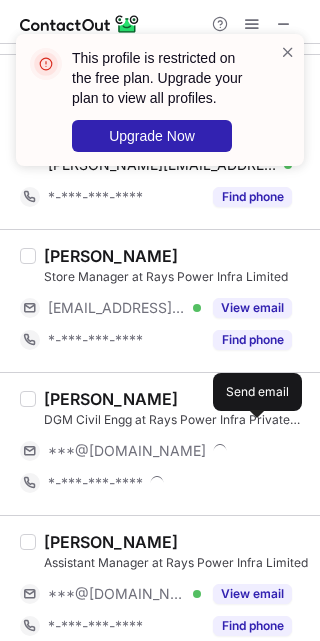 click on "DGM Civil Engg at Rays Power Infra Private Limited" at bounding box center (176, 420) 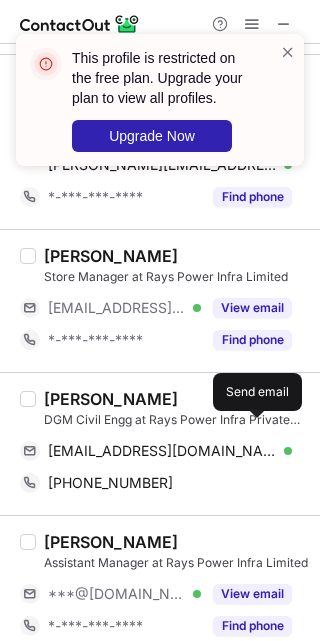click on "Aditya Singh" at bounding box center (111, 399) 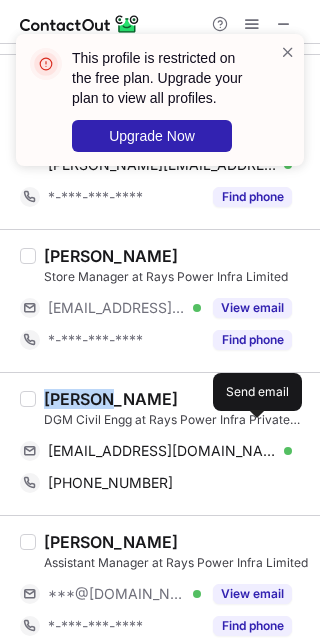 click on "Aditya Singh" at bounding box center (111, 399) 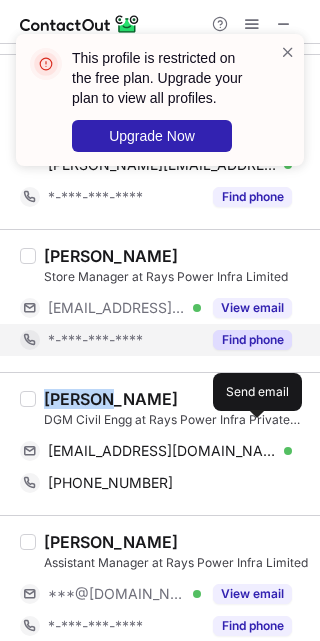copy on "Aditya" 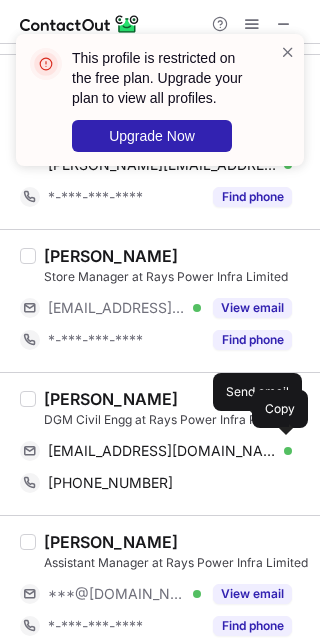 drag, startPoint x: 180, startPoint y: 444, endPoint x: 319, endPoint y: 385, distance: 151.00331 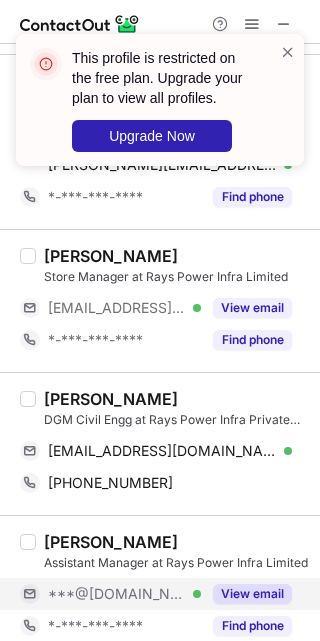 scroll, scrollTop: 2572, scrollLeft: 0, axis: vertical 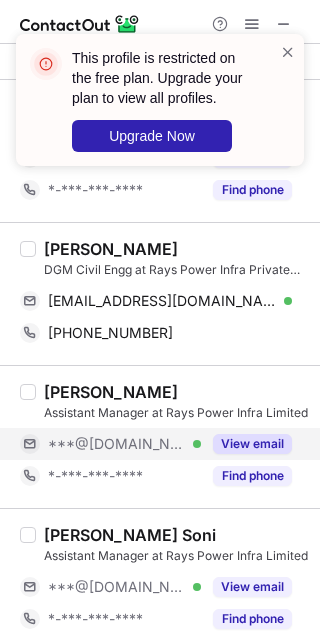 click on "***@[DOMAIN_NAME]" at bounding box center (117, 444) 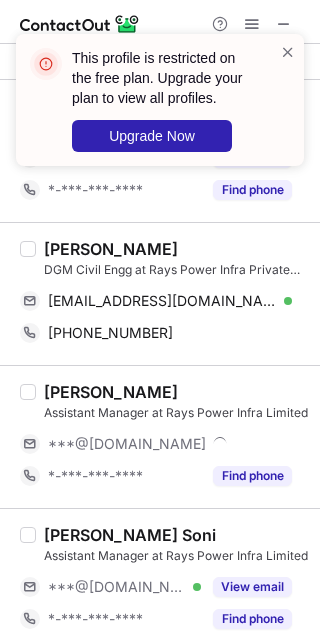 click on "Ashish Khandelwal" at bounding box center [111, 392] 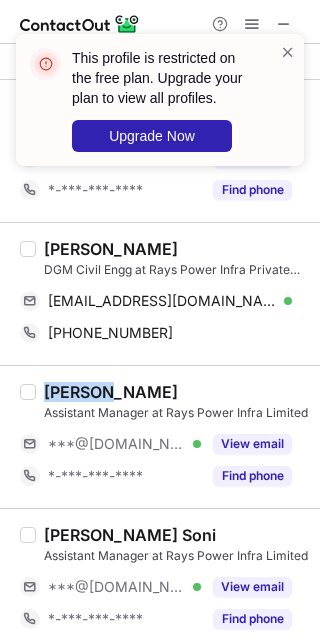 click on "Ashish Khandelwal" at bounding box center (111, 392) 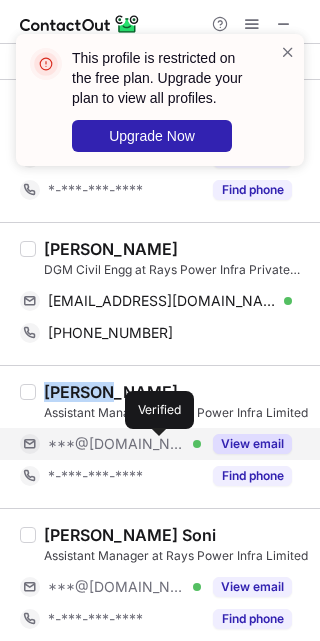 scroll, scrollTop: 2722, scrollLeft: 0, axis: vertical 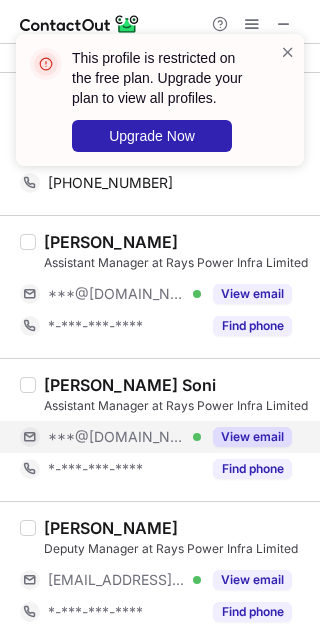 click on "***@[DOMAIN_NAME]" at bounding box center [117, 437] 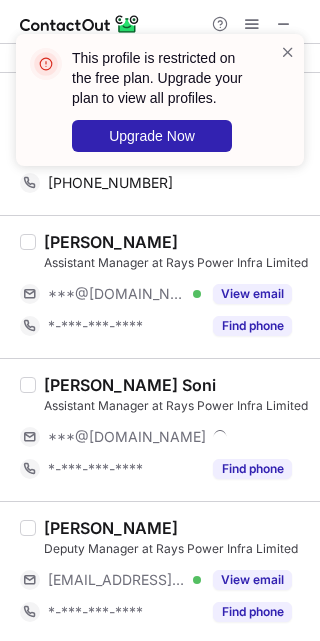 click on "Assistant Manager at Rays Power Infra Limited" at bounding box center [176, 406] 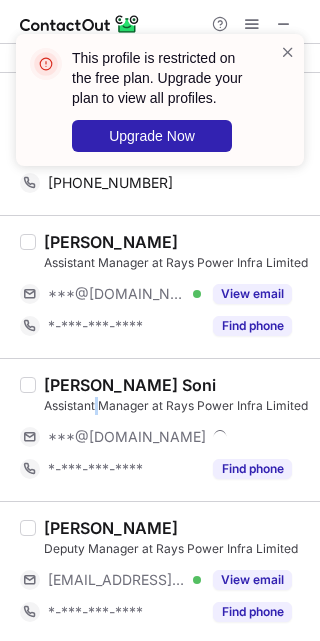 click on "Nageswar Prasad Soni Assistant Manager at Rays Power Infra Limited" at bounding box center (176, 395) 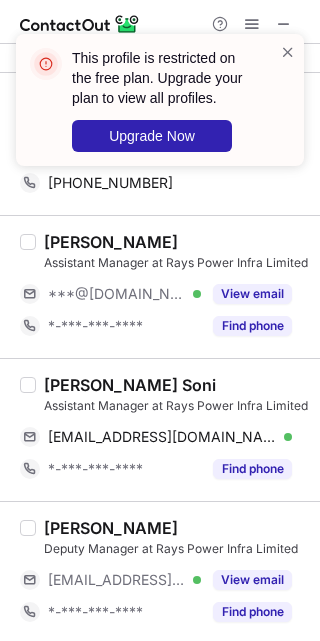 click on "Nageswar Prasad Soni" at bounding box center [130, 385] 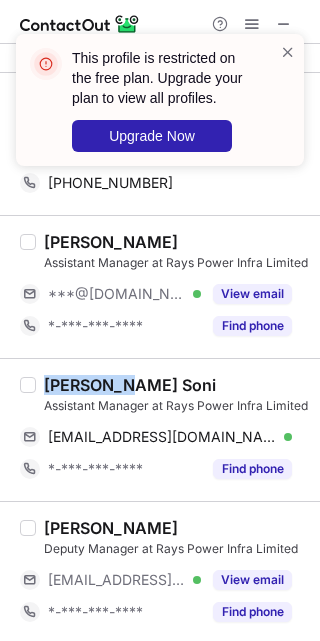click on "Nageswar Prasad Soni" at bounding box center (130, 385) 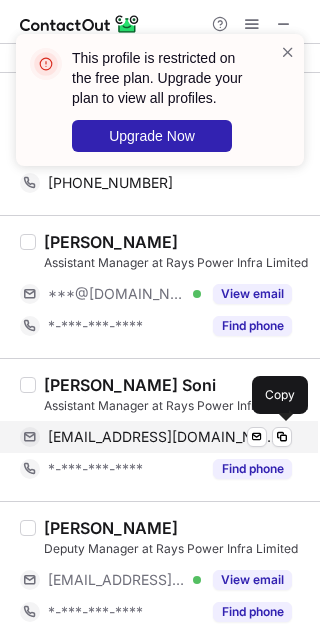 drag, startPoint x: 178, startPoint y: 427, endPoint x: 198, endPoint y: 426, distance: 20.024984 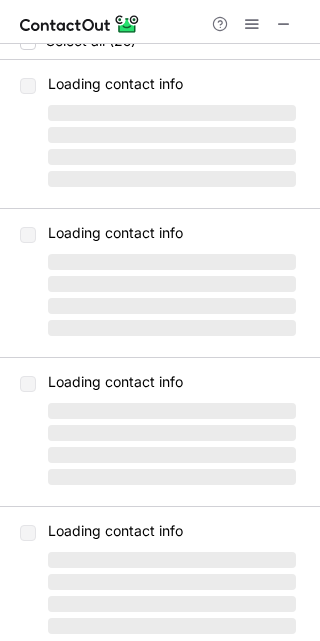 scroll, scrollTop: 0, scrollLeft: 0, axis: both 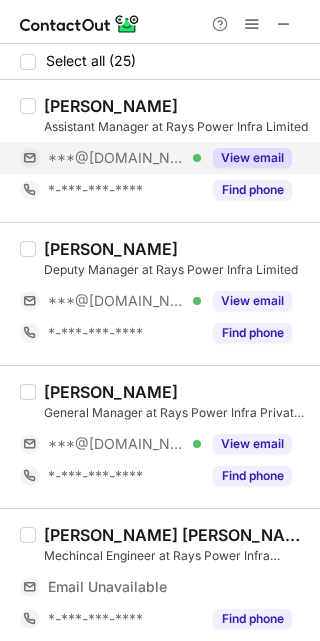 drag, startPoint x: 148, startPoint y: 136, endPoint x: 169, endPoint y: 169, distance: 39.115215 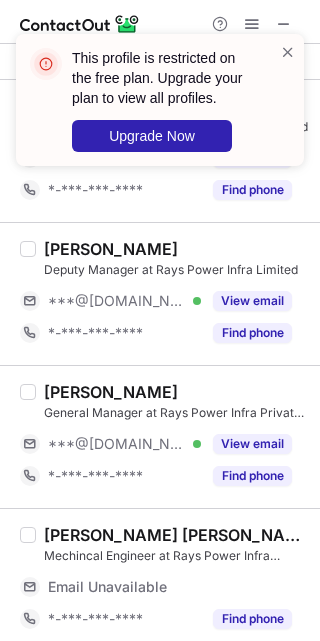 click on "This profile is restricted on the free plan. Upgrade your plan to view all profiles. Upgrade Now" at bounding box center (160, 108) 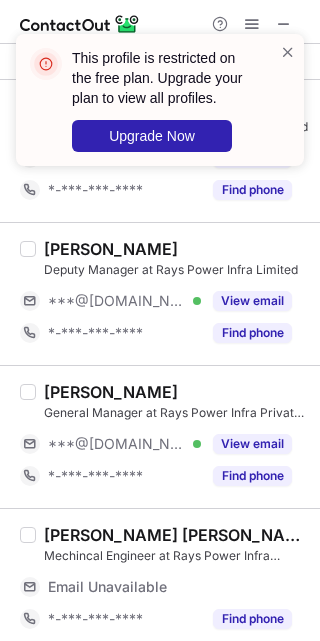 drag, startPoint x: 140, startPoint y: 299, endPoint x: 82, endPoint y: 269, distance: 65.29931 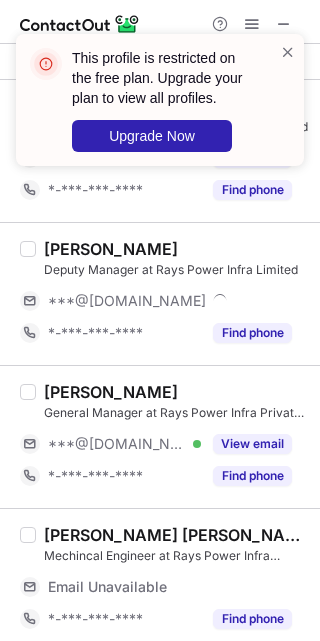 click on "Raj Kumar" at bounding box center (111, 249) 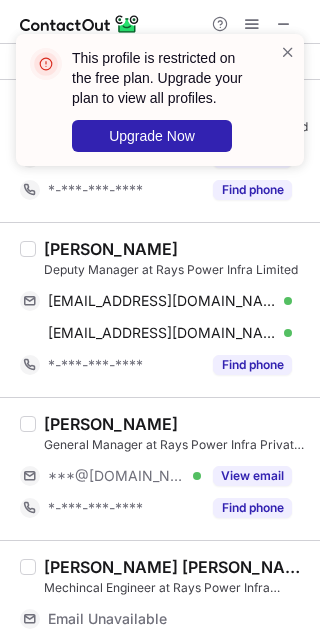 click on "Raj Kumar" at bounding box center [111, 249] 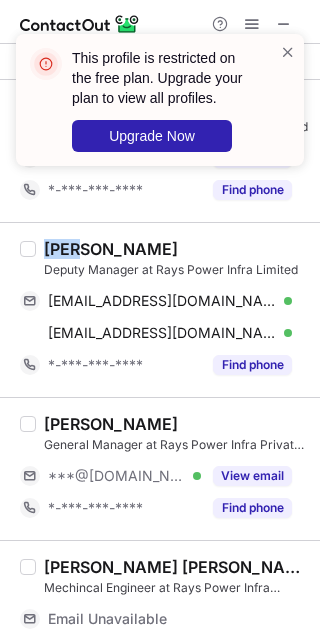 click on "Raj Kumar" at bounding box center [111, 249] 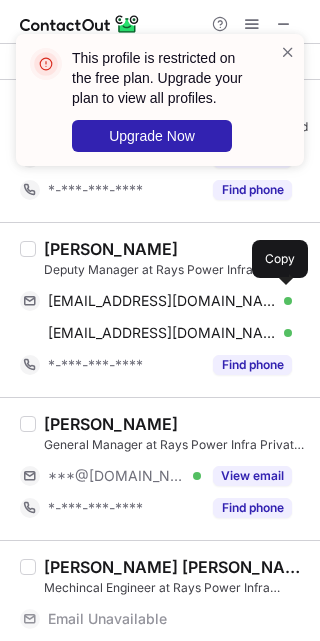 drag, startPoint x: 192, startPoint y: 299, endPoint x: 245, endPoint y: 270, distance: 60.41523 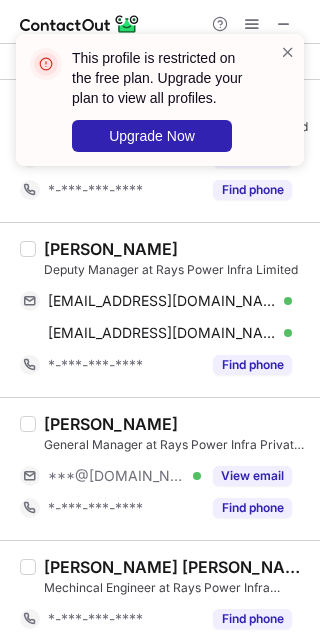 scroll, scrollTop: 150, scrollLeft: 0, axis: vertical 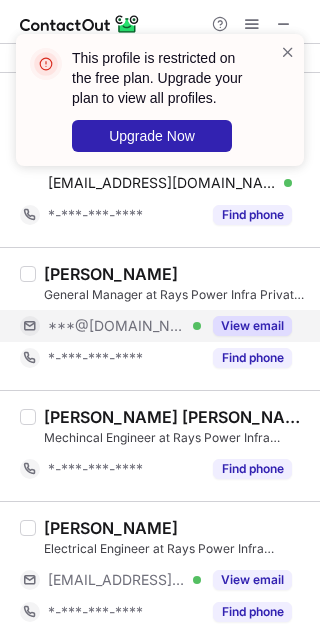 click on "***@[DOMAIN_NAME] Verified" at bounding box center [124, 326] 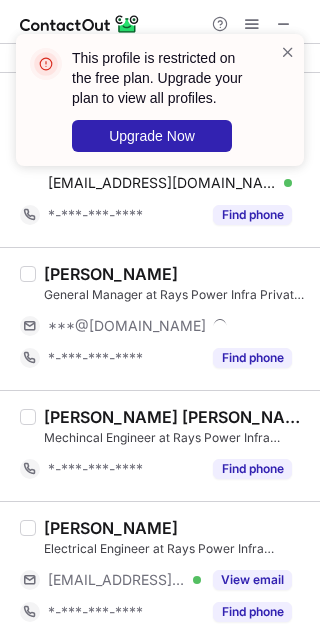 click on "Sunil Kumar" at bounding box center [111, 274] 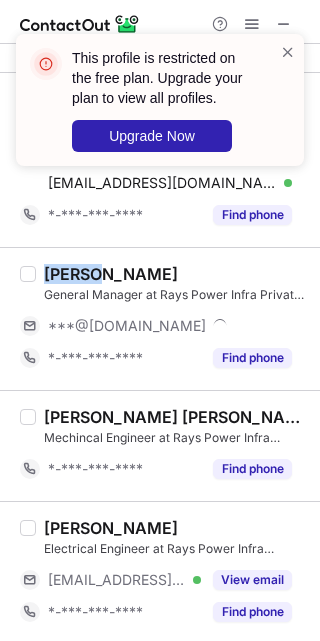 click on "Sunil Kumar" at bounding box center (111, 274) 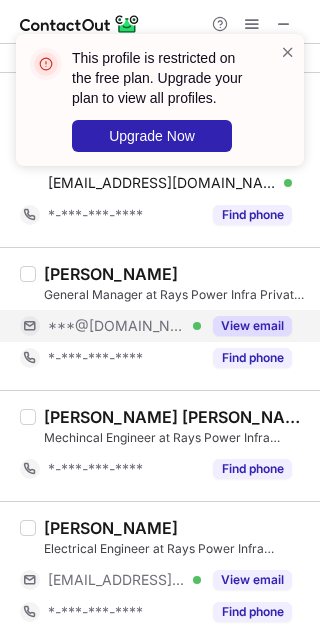 click on "***@[DOMAIN_NAME] Verified" at bounding box center [124, 326] 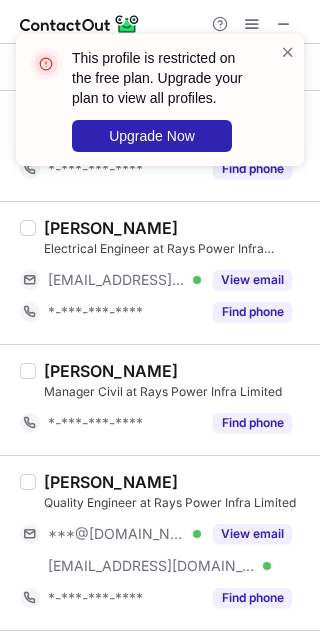 scroll, scrollTop: 600, scrollLeft: 0, axis: vertical 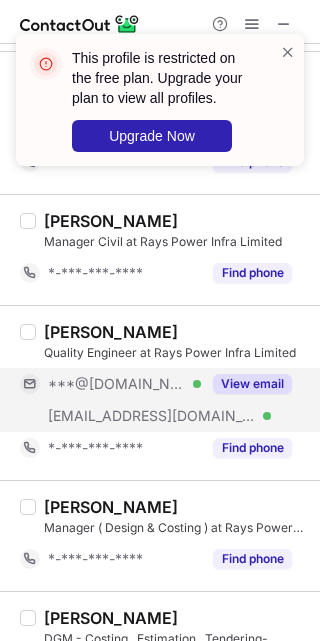 click on "***@[DOMAIN_NAME]" at bounding box center (117, 384) 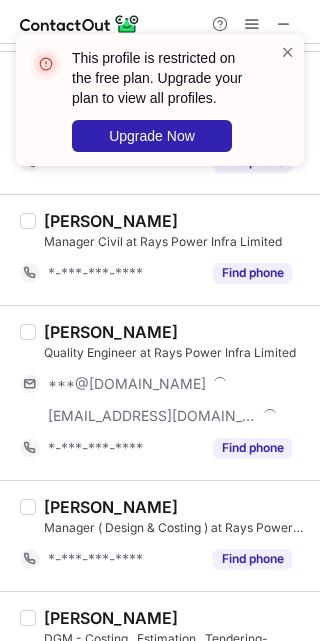 click on "Maroof Ahmad" at bounding box center [111, 332] 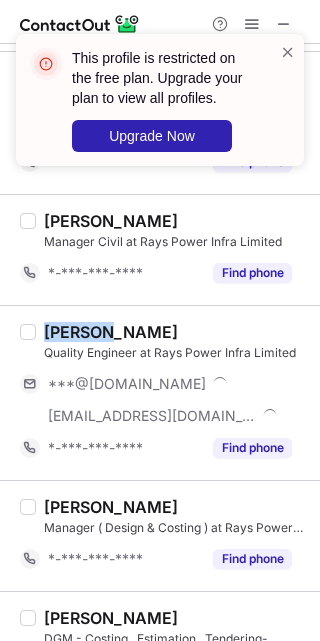 click on "Maroof Ahmad" at bounding box center [111, 332] 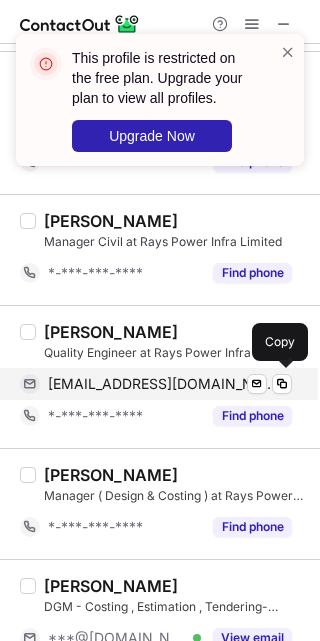 drag, startPoint x: 205, startPoint y: 376, endPoint x: 232, endPoint y: 367, distance: 28.460499 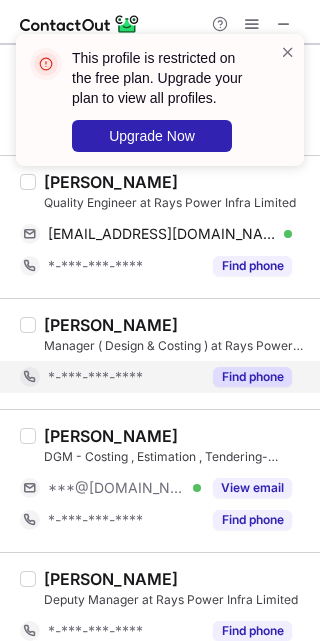 scroll, scrollTop: 900, scrollLeft: 0, axis: vertical 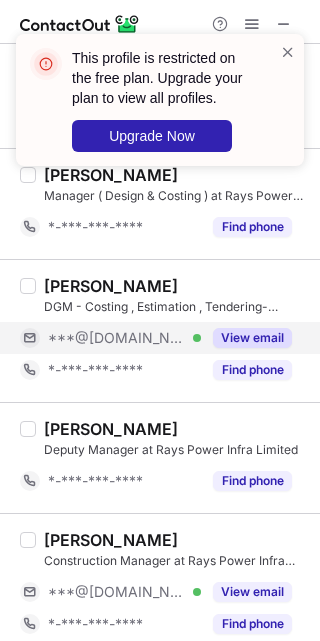 click on "***@[DOMAIN_NAME]" at bounding box center (117, 338) 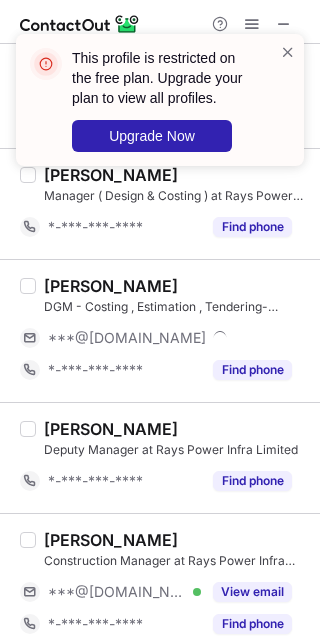 click on "Govind soni" at bounding box center [111, 286] 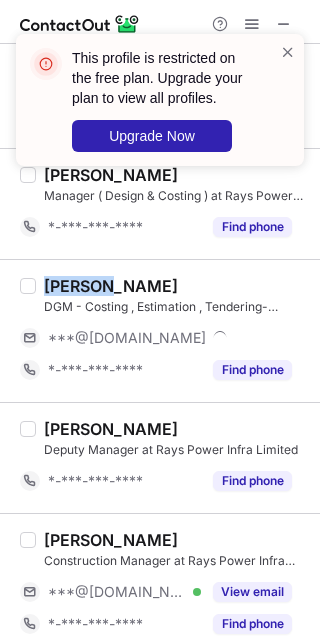 click on "Govind soni" at bounding box center [111, 286] 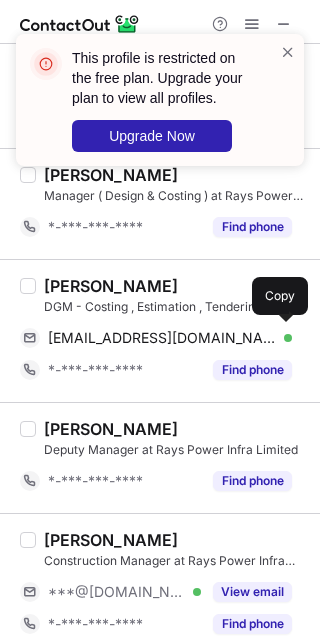 drag, startPoint x: 200, startPoint y: 329, endPoint x: 315, endPoint y: 275, distance: 127.04723 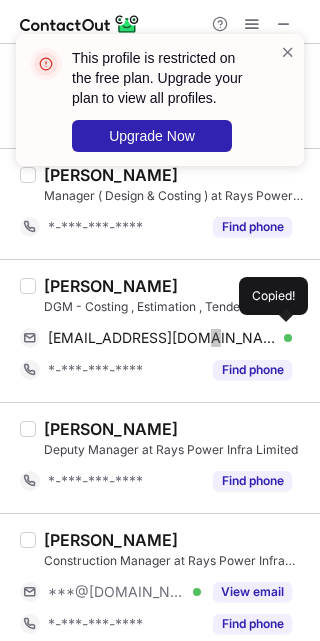 scroll, scrollTop: 1050, scrollLeft: 0, axis: vertical 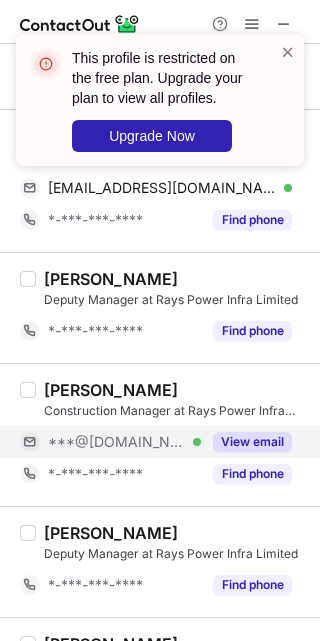 click on "***@[DOMAIN_NAME]" at bounding box center [117, 442] 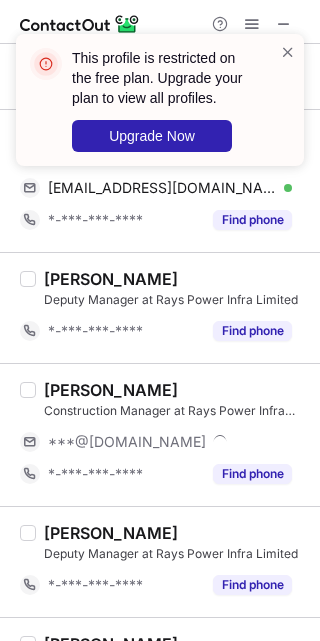 click on "kapil tanwar" at bounding box center (111, 390) 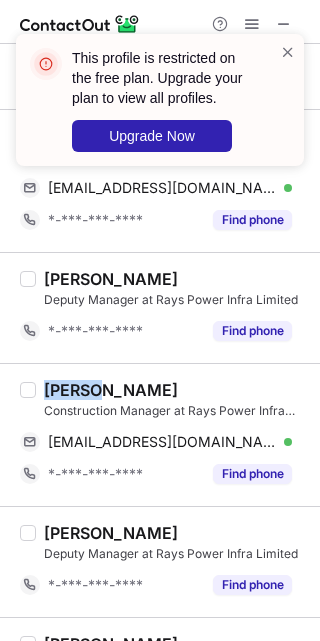 click on "kapil tanwar" at bounding box center (111, 390) 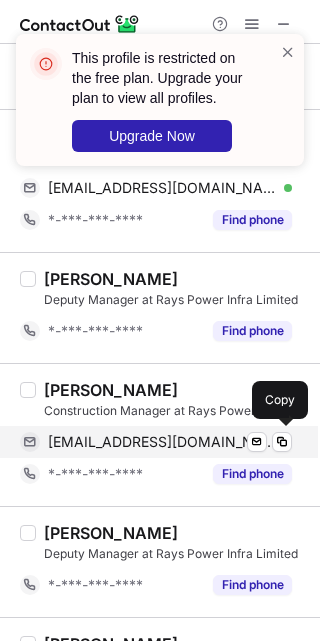 click on "kapil_singh_tanwar@yahoo.co.in" at bounding box center (162, 442) 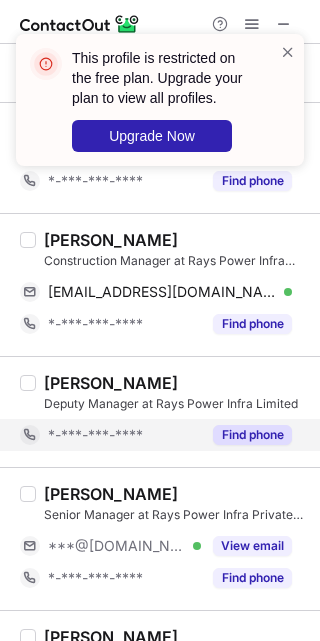 scroll, scrollTop: 1350, scrollLeft: 0, axis: vertical 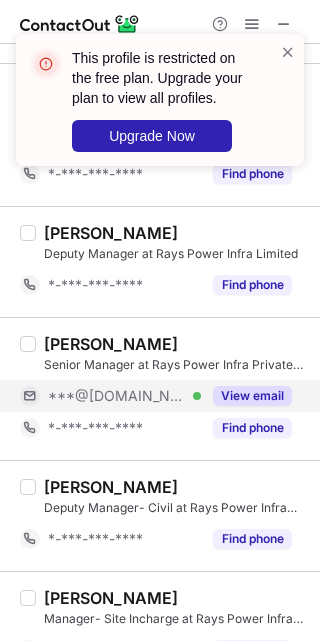 drag, startPoint x: 160, startPoint y: 387, endPoint x: 149, endPoint y: 385, distance: 11.18034 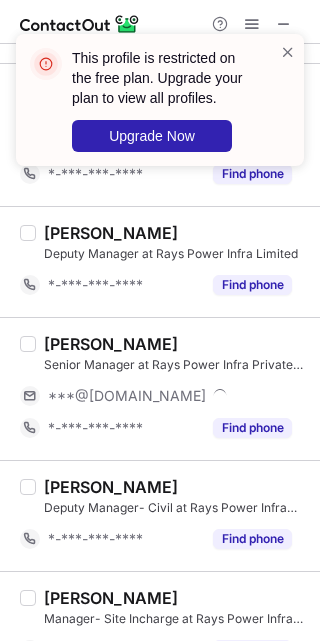 click on "Vikas Chauhan Deputy Manager at Rays Power Infra Limited *-***-***-**** Find phone" at bounding box center [160, 261] 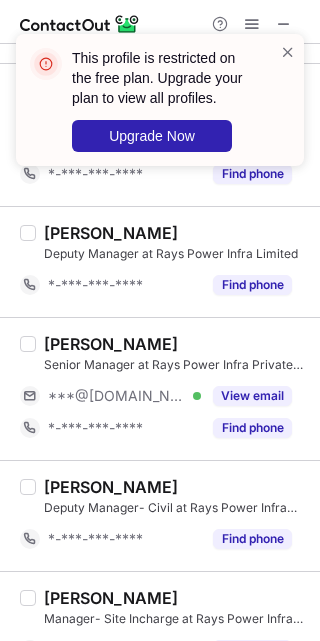 click on "Rajesh Sharma" at bounding box center [111, 344] 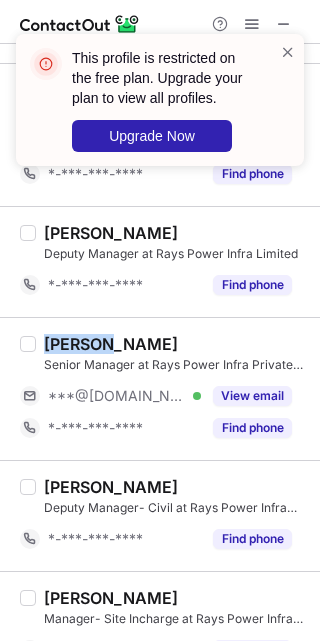 click on "Rajesh Sharma" at bounding box center [111, 344] 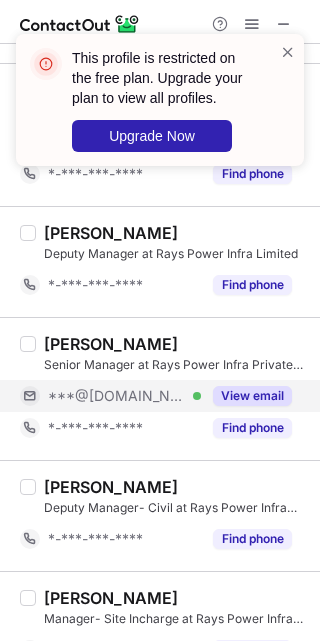 click on "***@[DOMAIN_NAME]" at bounding box center (117, 396) 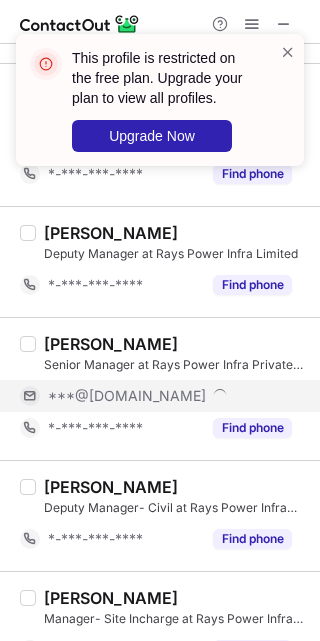 scroll, scrollTop: 1500, scrollLeft: 0, axis: vertical 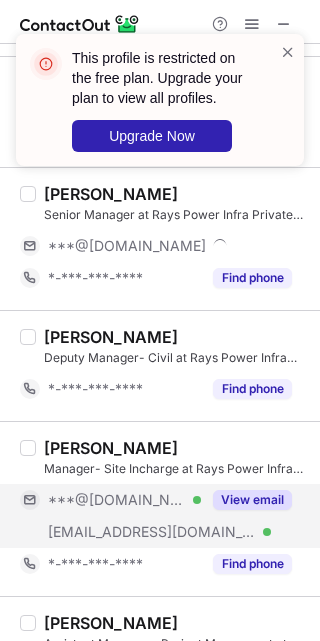 click on "***@[DOMAIN_NAME] Verified" at bounding box center (124, 500) 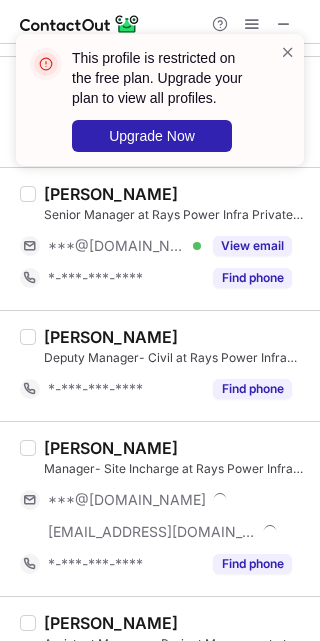 click on "Jaykesh Mishra Manager- Site Incharge at Rays Power Infra Limited ***@gmail.com ***@rayspowerinfra.com *-***-***-**** Find phone" at bounding box center [160, 508] 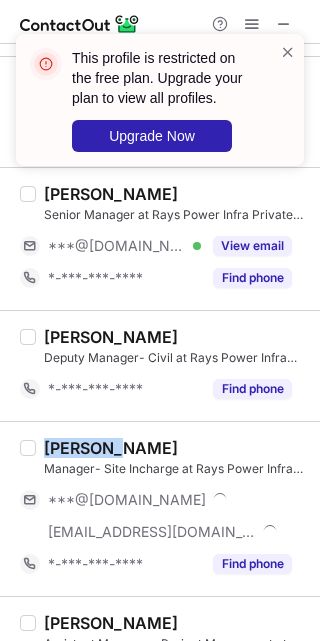 click on "Jaykesh Mishra Manager- Site Incharge at Rays Power Infra Limited ***@gmail.com ***@rayspowerinfra.com *-***-***-**** Find phone" at bounding box center (160, 508) 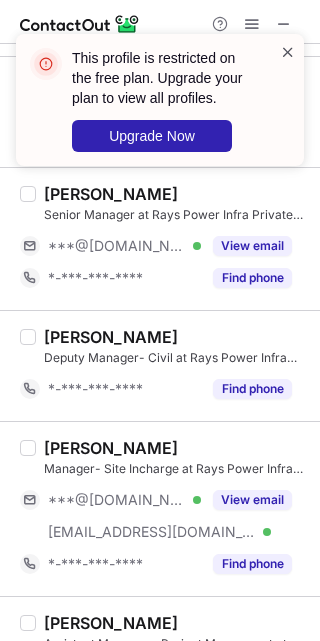 click at bounding box center [288, 52] 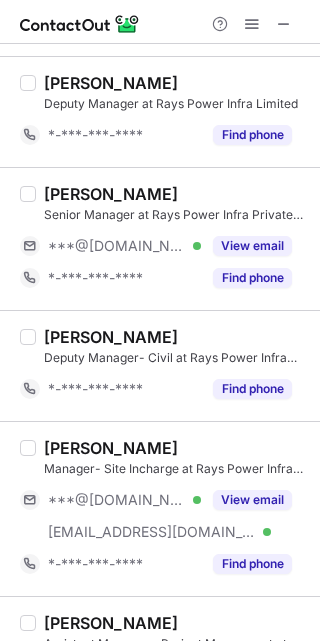 click on "This profile is restricted on the free plan. Upgrade your plan to view all profiles. Upgrade Now" at bounding box center [160, 108] 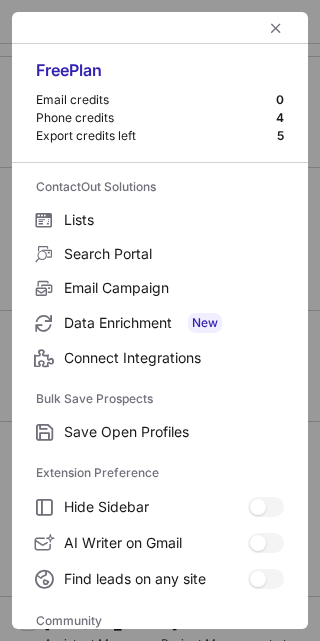 click at bounding box center [276, 28] 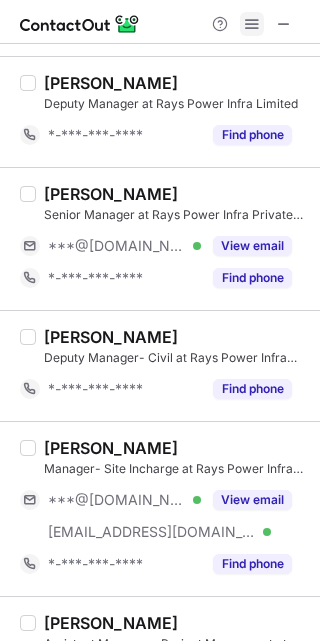 click at bounding box center [252, 24] 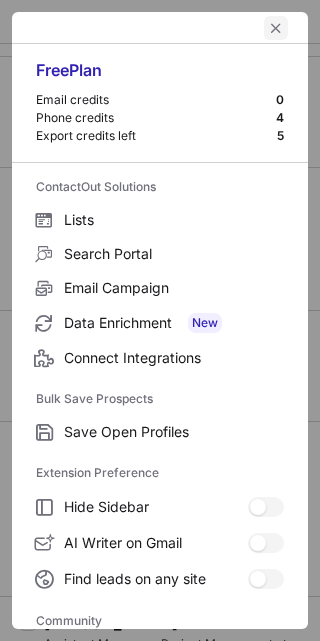 click at bounding box center (276, 28) 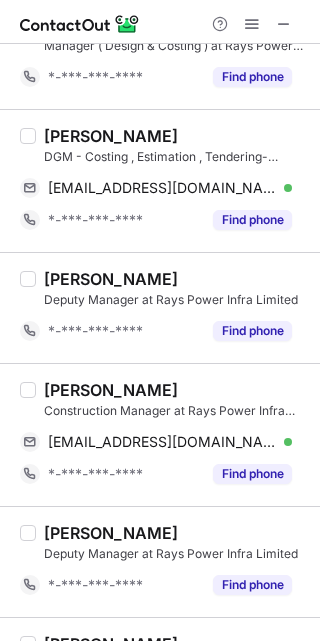 scroll, scrollTop: 1350, scrollLeft: 0, axis: vertical 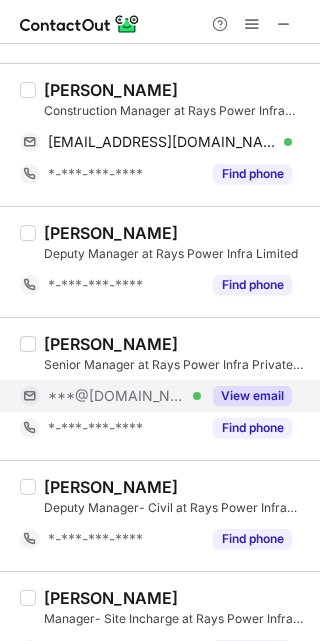 click on "***@[DOMAIN_NAME] Verified" at bounding box center [124, 396] 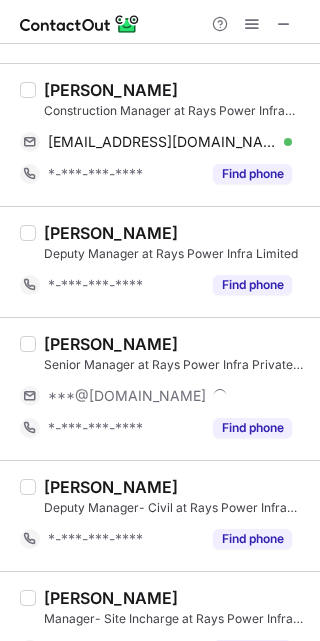 click on "Rajesh Sharma" at bounding box center (111, 344) 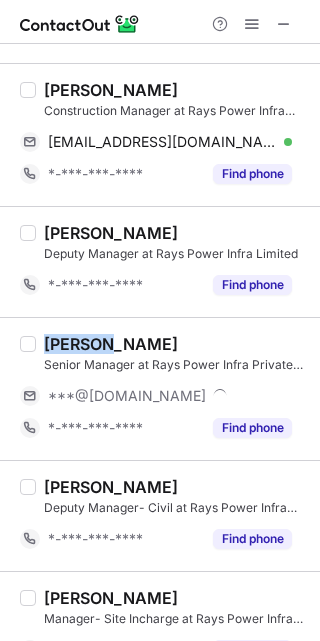 click on "Rajesh Sharma" at bounding box center [111, 344] 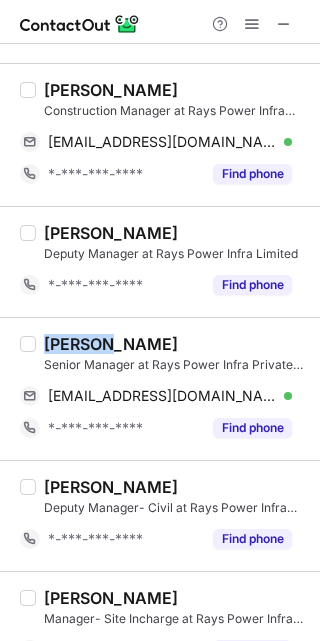 click on "Rajesh Sharma Senior Manager at Rays Power Infra Private Limited rajeshawr@gmail.com Verified Send email Copy *-***-***-**** Find phone" at bounding box center [160, 388] 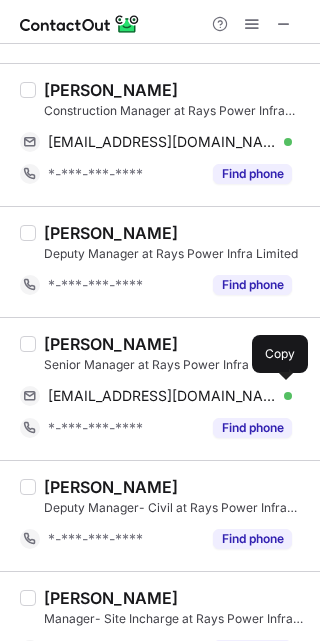 drag, startPoint x: 186, startPoint y: 389, endPoint x: 314, endPoint y: 256, distance: 184.58873 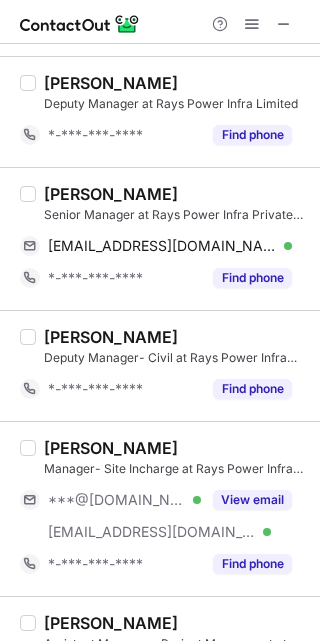 scroll, scrollTop: 1650, scrollLeft: 0, axis: vertical 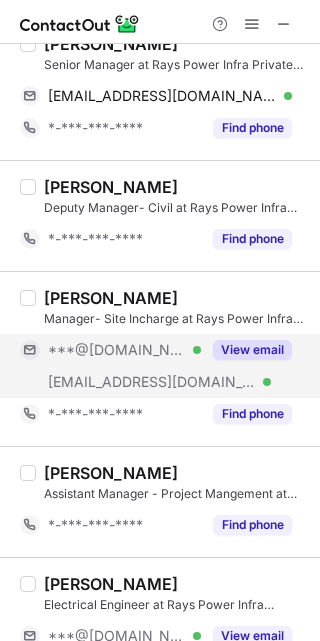 click on "***@rayspowerinfra.com" at bounding box center (152, 382) 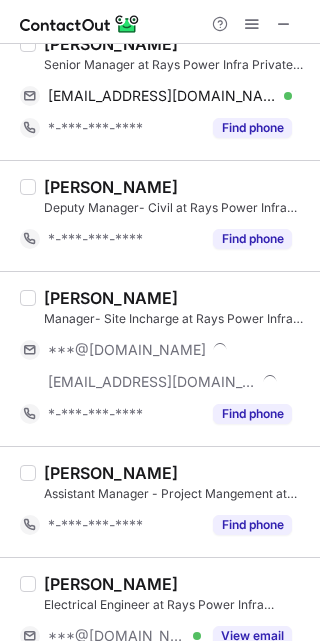 click on "Jaykesh Mishra" at bounding box center [111, 298] 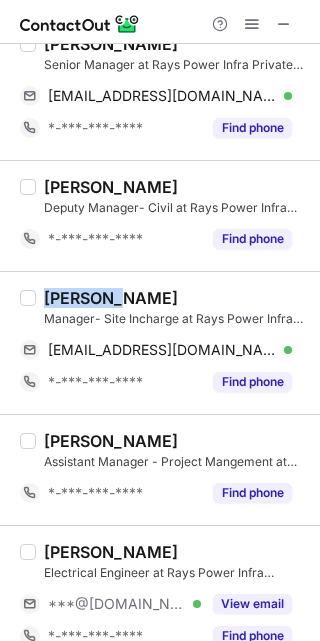 click on "Jaykesh Mishra" at bounding box center (111, 298) 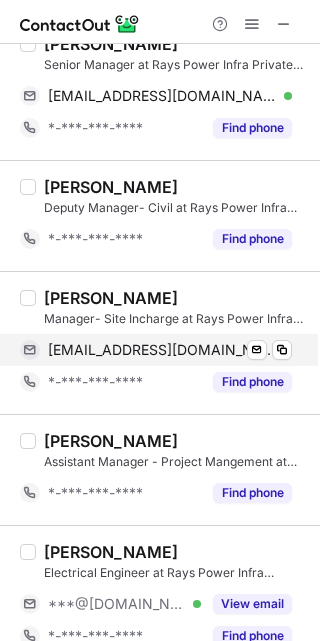 click on "Jaykesh Mishra Manager- Site Incharge at Rays Power Infra Limited jaymishra108india@gmail.com Verified Send email Copy *-***-***-**** Find phone" at bounding box center [172, 343] 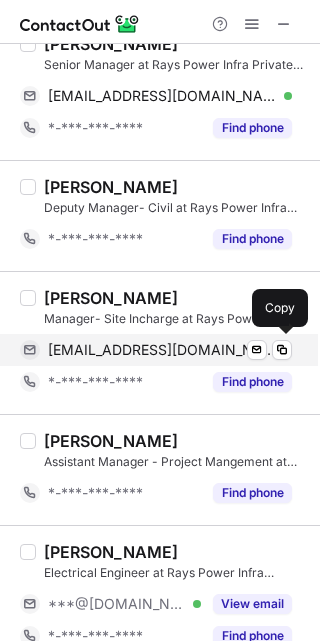 click on "jaymishra108india@gmail.com" at bounding box center (162, 350) 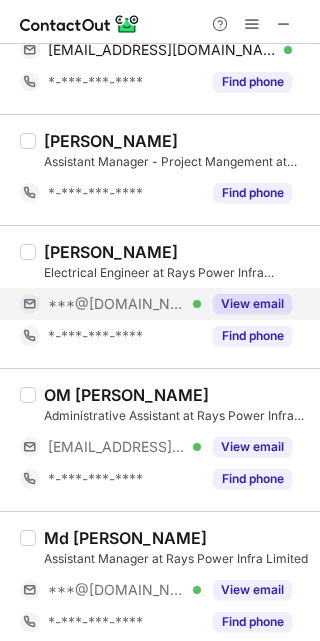 click on "***@[DOMAIN_NAME]" at bounding box center [117, 304] 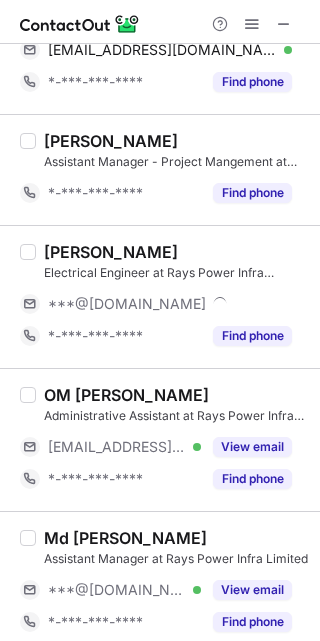 click on "MOHIT GOSWAMI" at bounding box center (111, 252) 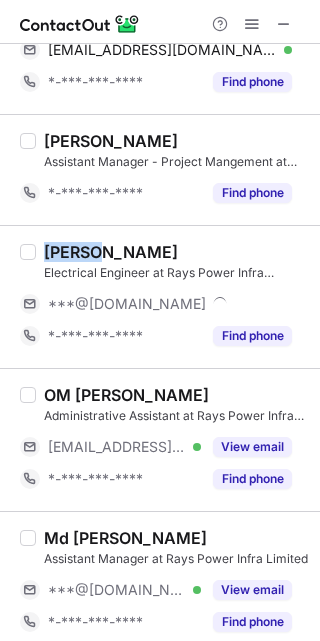 click on "MOHIT GOSWAMI" at bounding box center [111, 252] 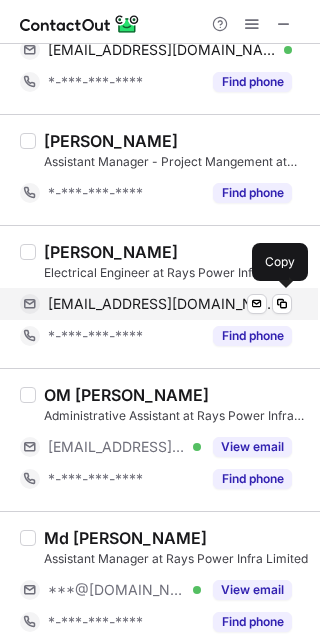 drag, startPoint x: 212, startPoint y: 299, endPoint x: 265, endPoint y: 289, distance: 53.935146 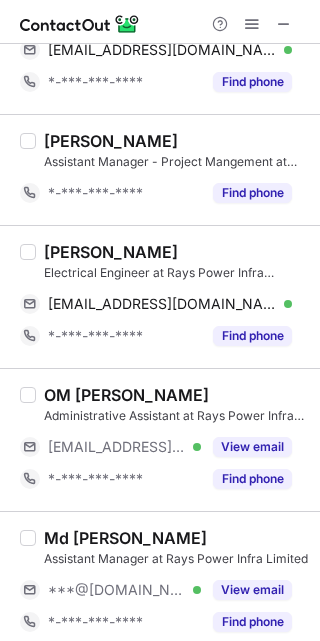 scroll, scrollTop: 2100, scrollLeft: 0, axis: vertical 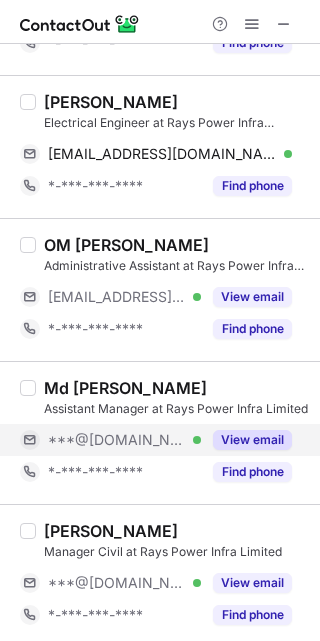 click on "***@[DOMAIN_NAME]" at bounding box center [117, 440] 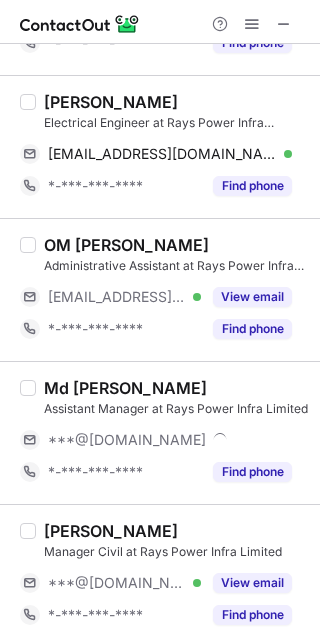 click on "Md Mashooque" at bounding box center [125, 388] 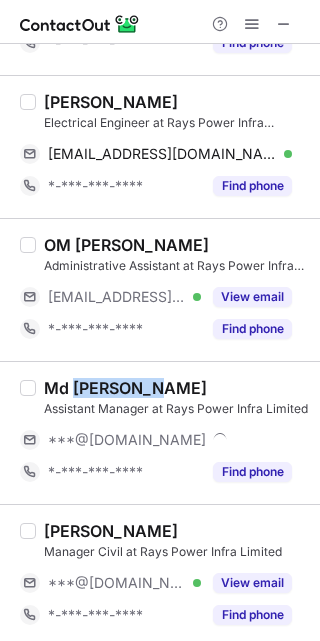 click on "Md Mashooque" at bounding box center [125, 388] 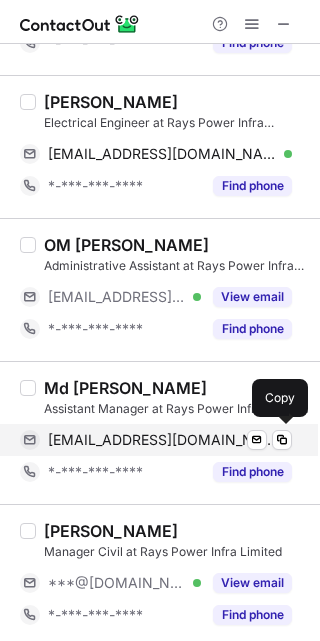 click on "mashooque24@gmail.com" at bounding box center (162, 440) 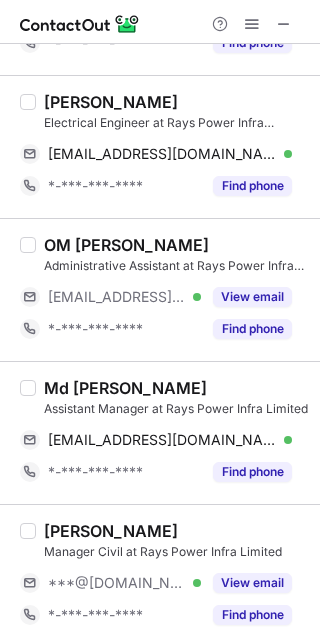 scroll, scrollTop: 2250, scrollLeft: 0, axis: vertical 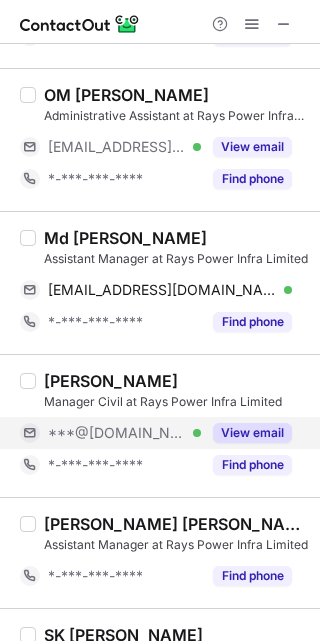 click on "***@[DOMAIN_NAME] Verified" at bounding box center [124, 433] 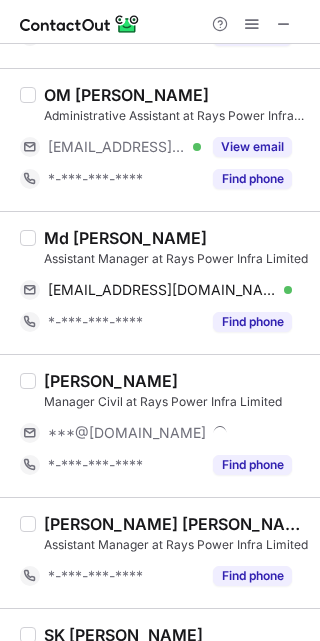 click on "Nand Singh" at bounding box center [111, 381] 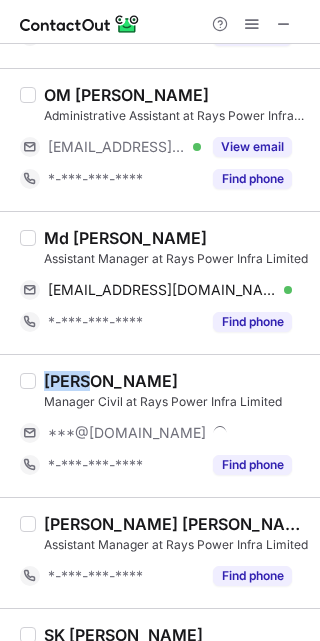 click on "Nand Singh" at bounding box center (111, 381) 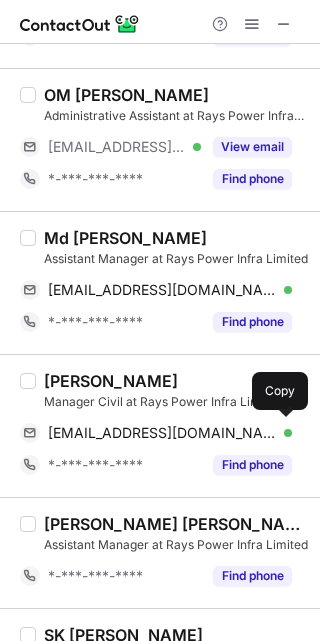 drag, startPoint x: 202, startPoint y: 436, endPoint x: 264, endPoint y: 390, distance: 77.201035 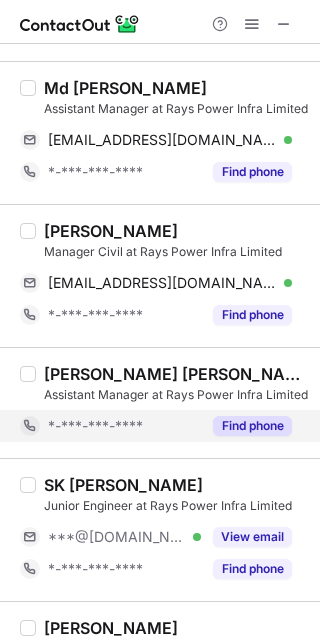 scroll, scrollTop: 2550, scrollLeft: 0, axis: vertical 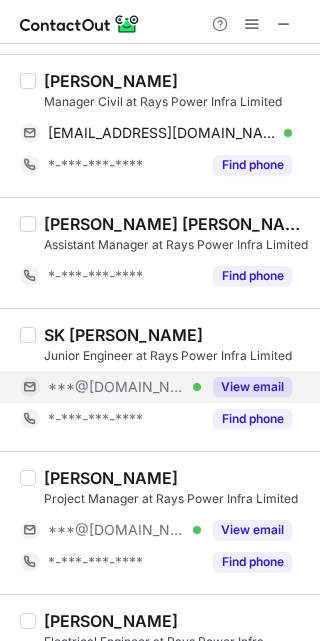 click on "***@[DOMAIN_NAME] Verified" at bounding box center [110, 387] 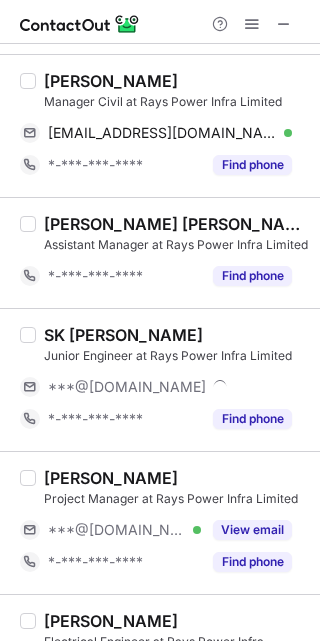 drag, startPoint x: 96, startPoint y: 351, endPoint x: 94, endPoint y: 340, distance: 11.18034 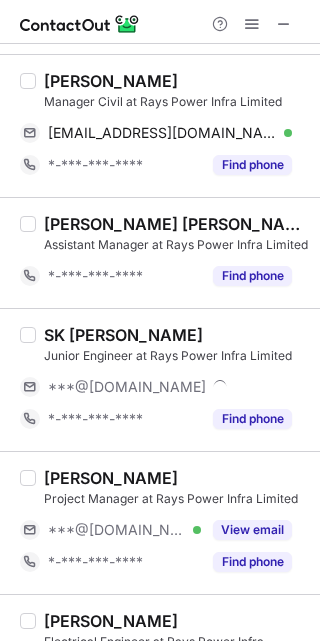 click on "Junior Engineer at Rays Power Infra Limited" at bounding box center [176, 356] 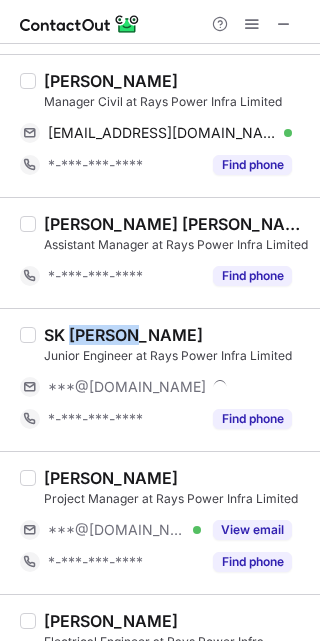 click on "SK MUSTAK ALAM" at bounding box center [123, 335] 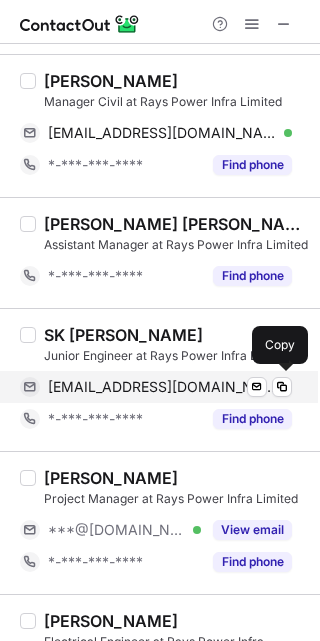 click on "mustaksk612@gmail.com" at bounding box center [162, 387] 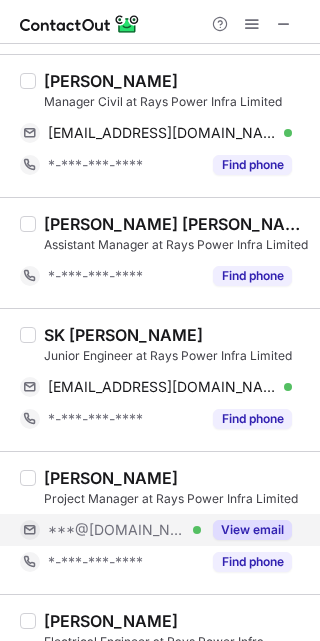 click on "***@[DOMAIN_NAME] Verified" at bounding box center [124, 530] 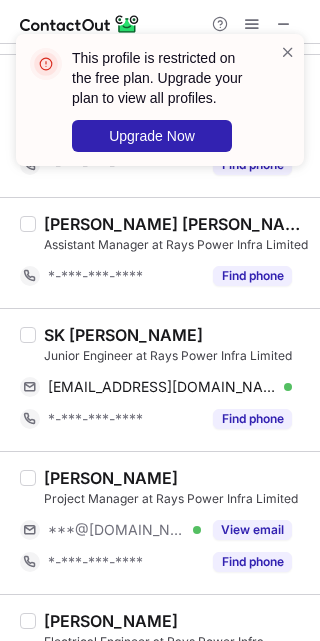 click on "Bijender Kumar" at bounding box center [111, 478] 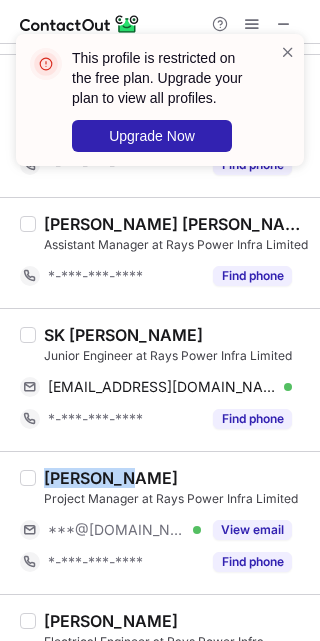 click on "Bijender Kumar" at bounding box center (111, 478) 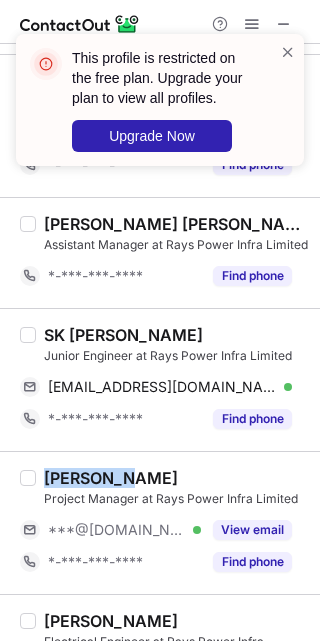 scroll, scrollTop: 2757, scrollLeft: 0, axis: vertical 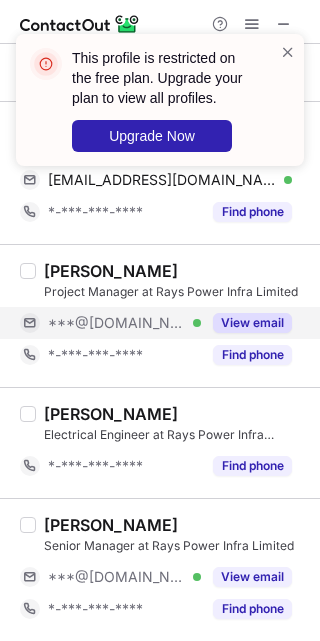click on "***@[DOMAIN_NAME]" at bounding box center (117, 323) 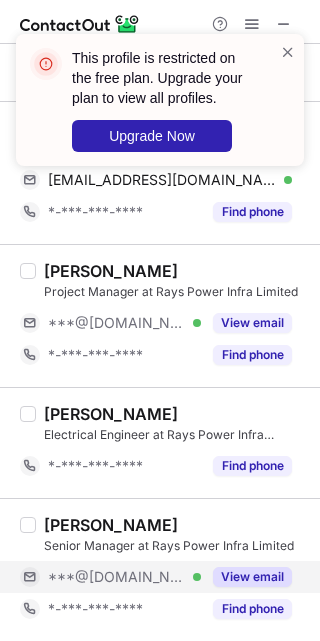 click on "***@[DOMAIN_NAME]" at bounding box center (117, 577) 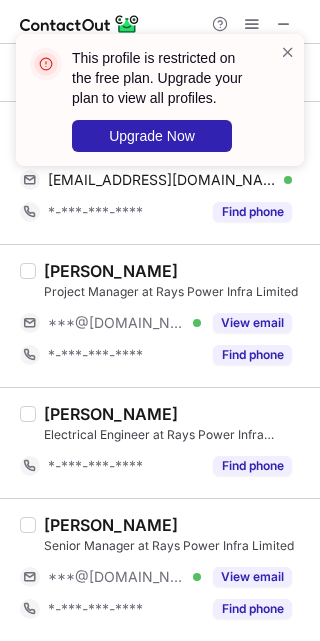 click on "Abhishek Kuntal Senior Manager at Rays Power Infra Limited ***@gmail.com Verified View email *-***-***-**** Find phone" at bounding box center (160, 569) 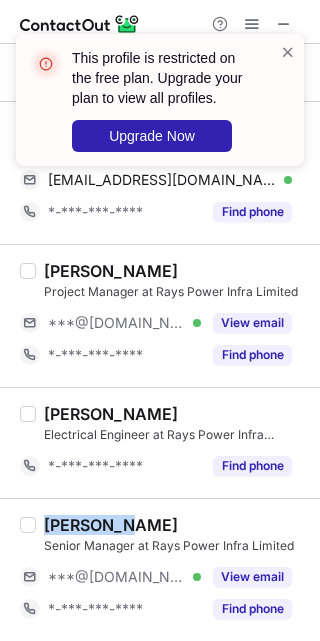 click on "Abhishek Kuntal Senior Manager at Rays Power Infra Limited ***@gmail.com Verified View email *-***-***-**** Find phone" at bounding box center (160, 569) 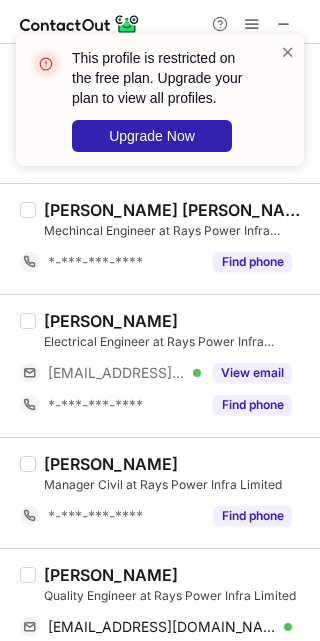 scroll, scrollTop: 0, scrollLeft: 0, axis: both 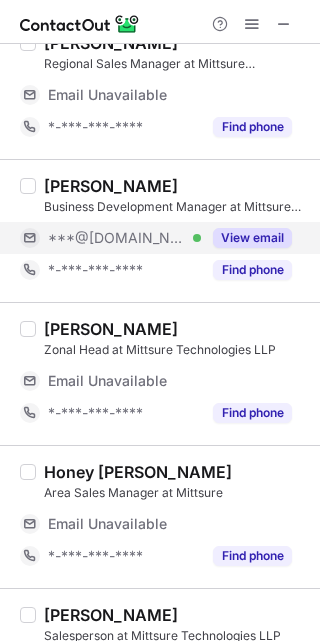 click on "***@[DOMAIN_NAME] Verified" at bounding box center [110, 238] 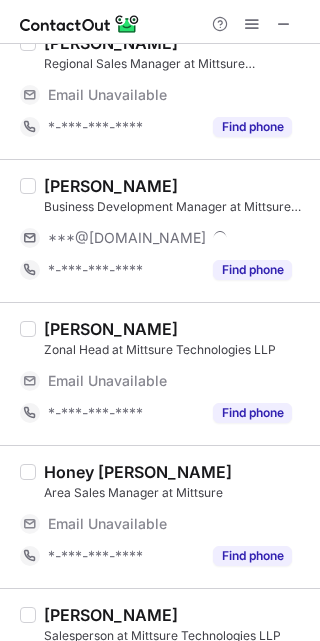click on "[PERSON_NAME]" at bounding box center (111, 186) 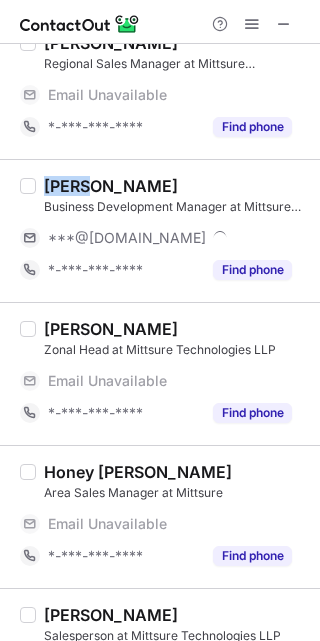 click on "[PERSON_NAME]" at bounding box center (111, 186) 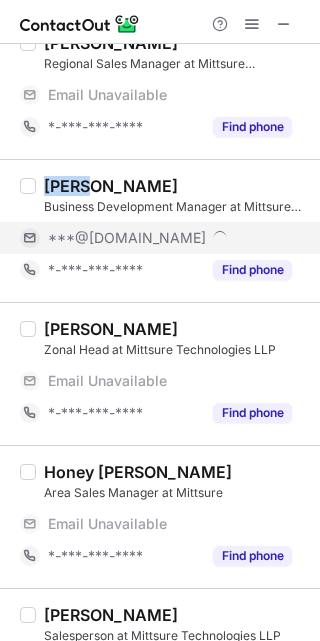copy on "Ajay" 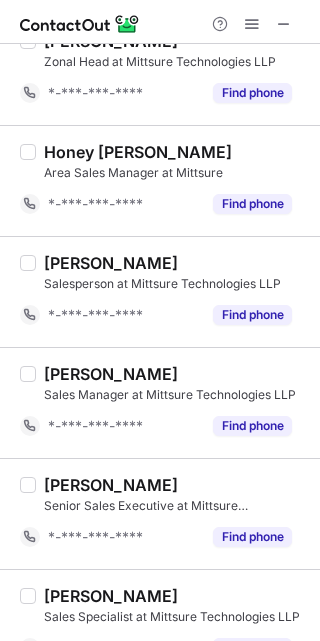 scroll, scrollTop: 1094, scrollLeft: 0, axis: vertical 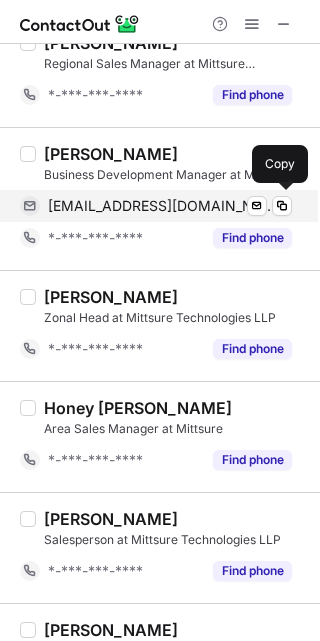 click on "[EMAIL_ADDRESS][DOMAIN_NAME]" at bounding box center [162, 206] 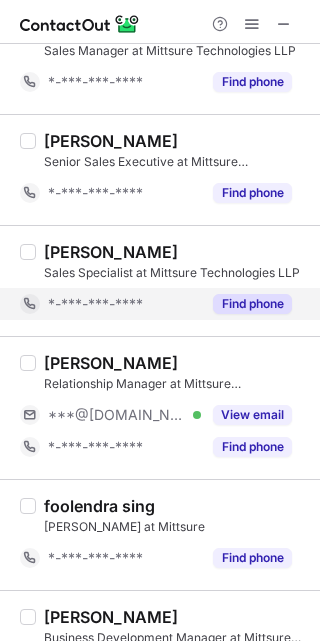 scroll, scrollTop: 1844, scrollLeft: 0, axis: vertical 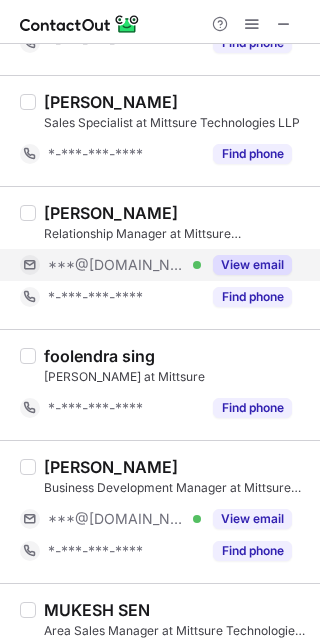 click on "***@[DOMAIN_NAME] Verified" at bounding box center (124, 265) 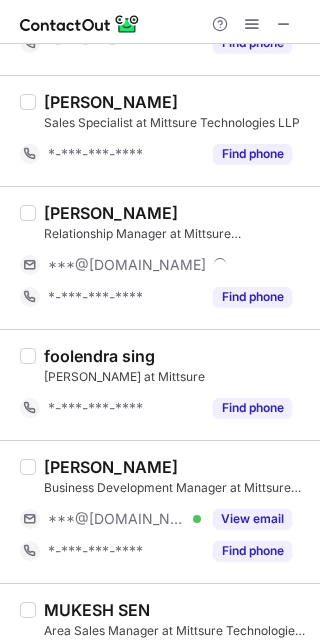 click on "[PERSON_NAME] Mer Relationship Manager at Mittsure Technologies LLP ***@[DOMAIN_NAME] *-***-***-**** Find phone" at bounding box center (160, 257) 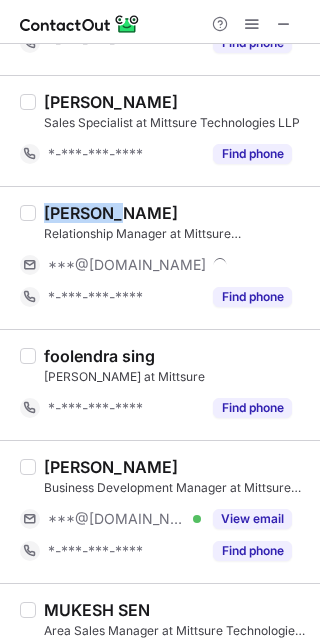copy on "[PERSON_NAME]" 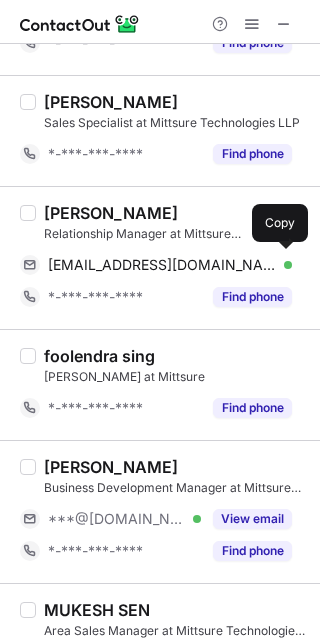 drag, startPoint x: 201, startPoint y: 263, endPoint x: 296, endPoint y: 209, distance: 109.27488 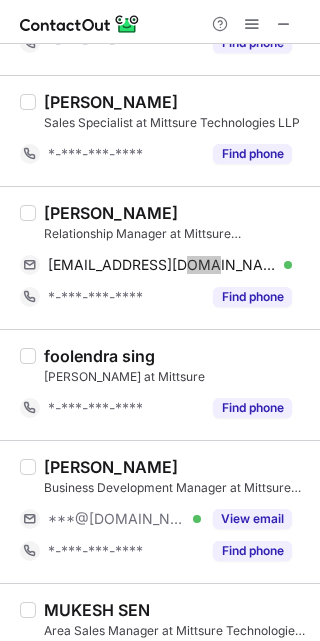 scroll, scrollTop: 1994, scrollLeft: 0, axis: vertical 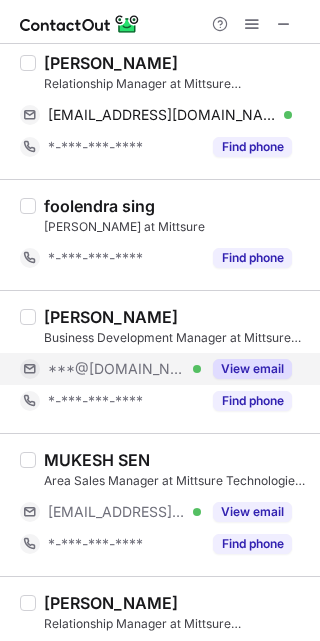 click on "***@[DOMAIN_NAME] Verified" at bounding box center (124, 369) 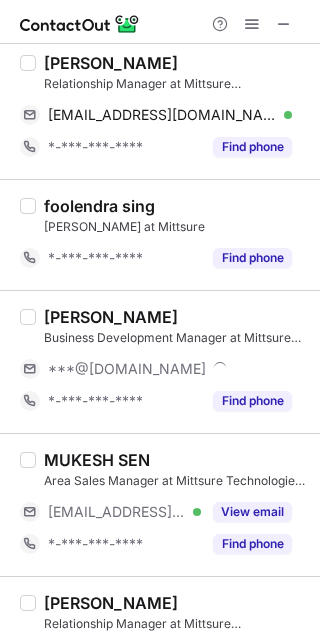 click on "[PERSON_NAME]" at bounding box center (111, 317) 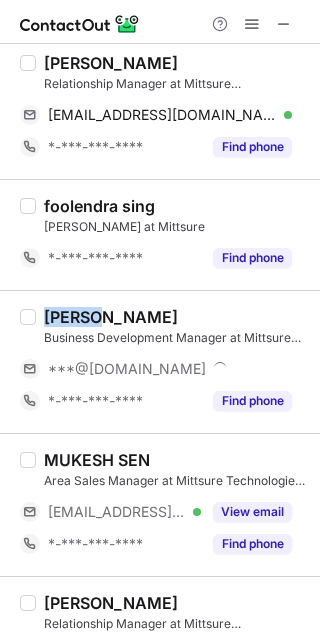 click on "[PERSON_NAME]" at bounding box center (111, 317) 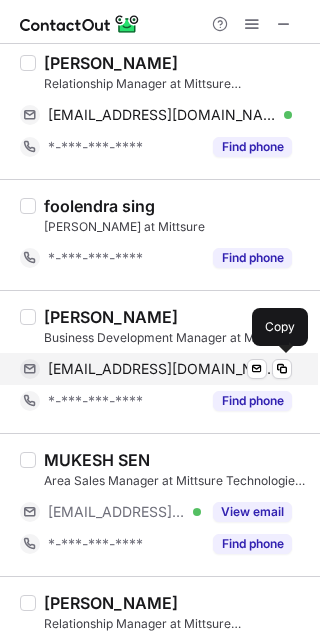 click on "[EMAIL_ADDRESS][DOMAIN_NAME]" at bounding box center [162, 369] 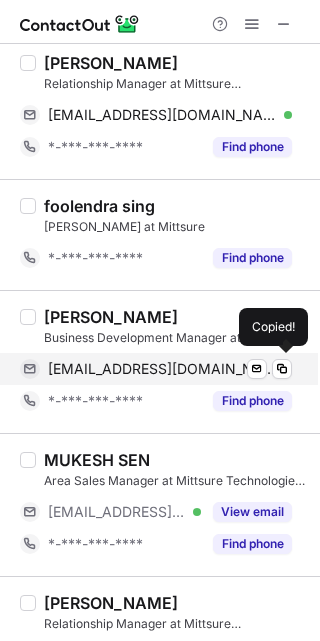 scroll, scrollTop: 2144, scrollLeft: 0, axis: vertical 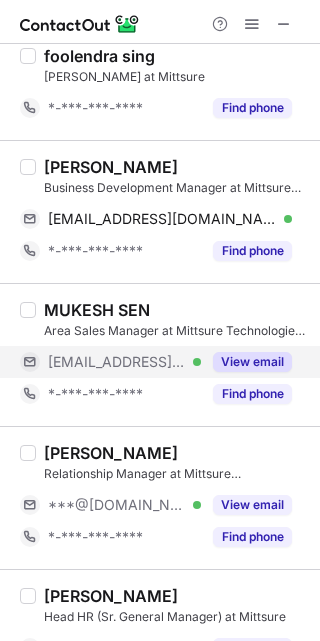 click on "[EMAIL_ADDRESS][DOMAIN_NAME] Verified" at bounding box center [124, 362] 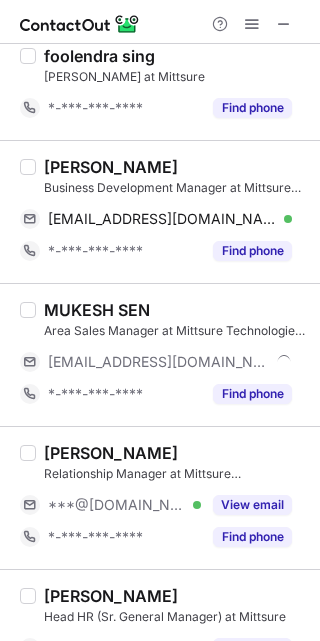 scroll, scrollTop: 2294, scrollLeft: 0, axis: vertical 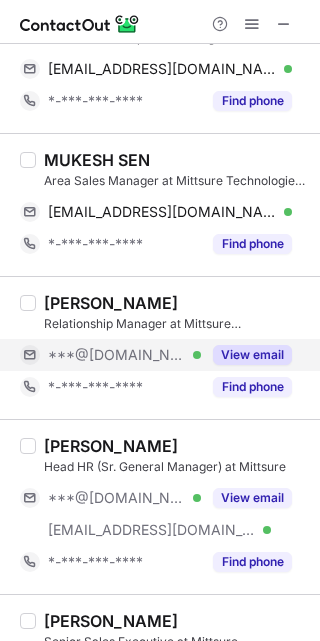 click on "***@[DOMAIN_NAME]" at bounding box center [117, 355] 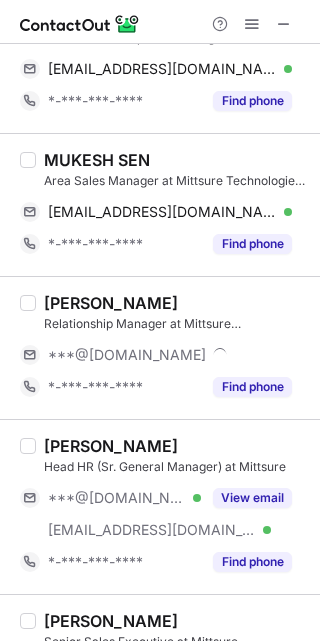 click on "[PERSON_NAME]" at bounding box center [111, 303] 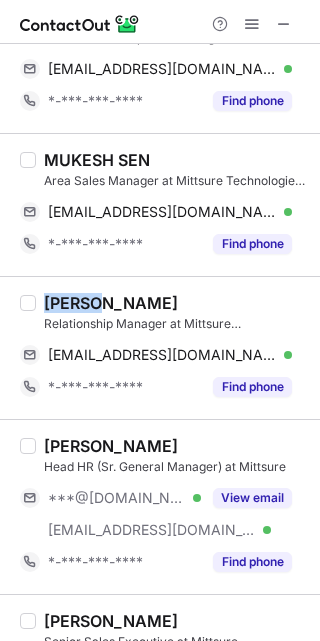 click on "[PERSON_NAME]" at bounding box center (111, 303) 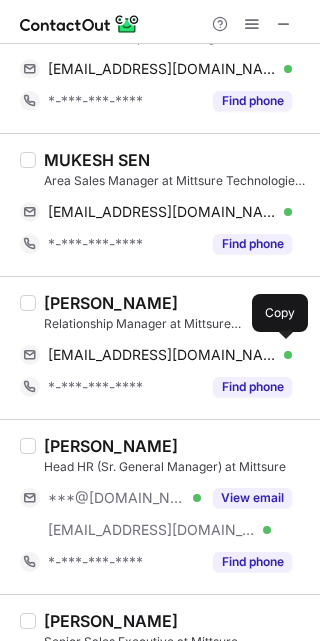 drag, startPoint x: 171, startPoint y: 346, endPoint x: 318, endPoint y: 314, distance: 150.44267 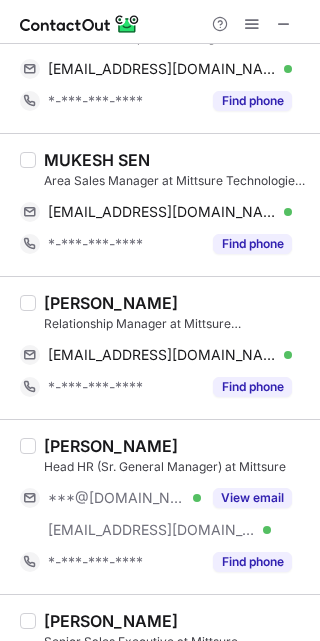 click on "MUKESH SEN" at bounding box center (97, 160) 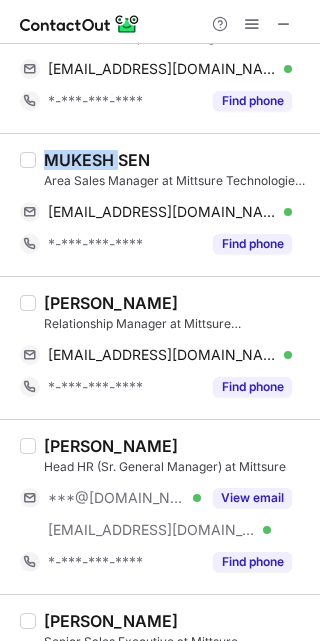 click on "MUKESH SEN" at bounding box center [97, 160] 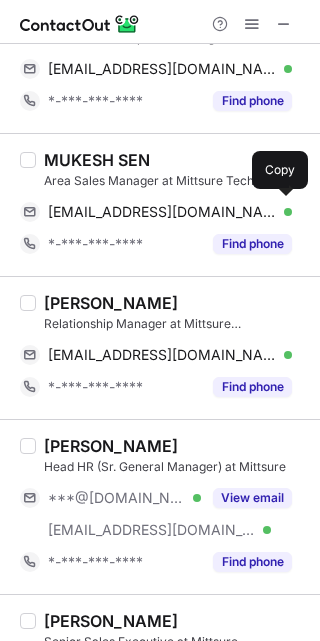 drag, startPoint x: 179, startPoint y: 217, endPoint x: 315, endPoint y: 236, distance: 137.32079 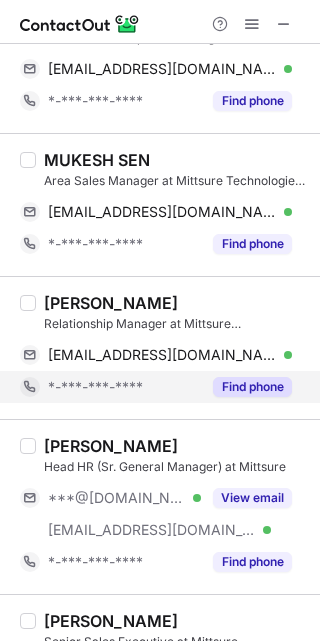 scroll, scrollTop: 2444, scrollLeft: 0, axis: vertical 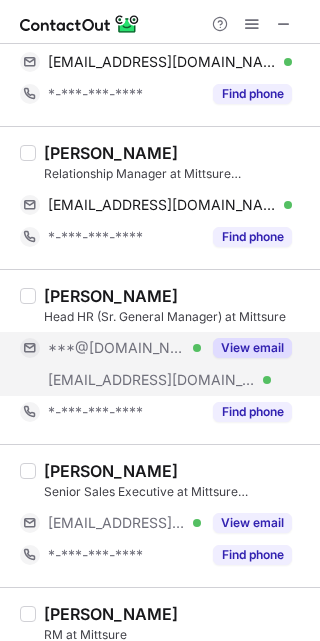 click on "[EMAIL_ADDRESS][DOMAIN_NAME] Verified" at bounding box center [110, 380] 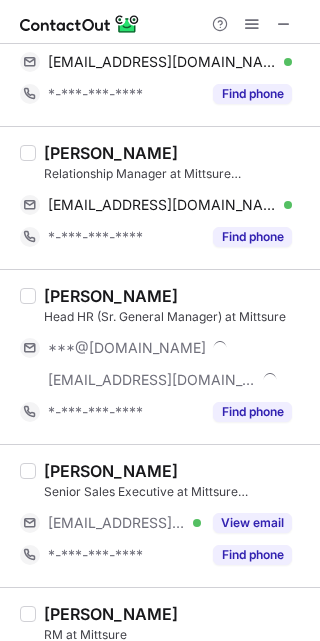 click on "[PERSON_NAME]" at bounding box center [111, 296] 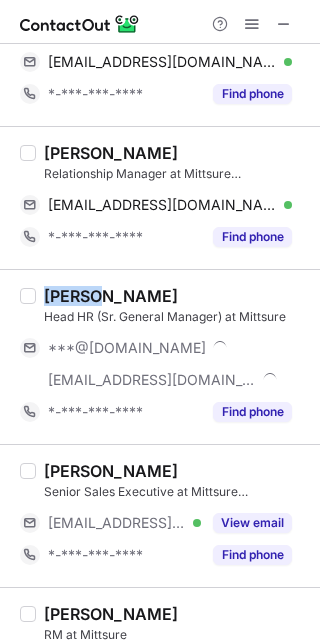 click on "[PERSON_NAME]" at bounding box center (111, 296) 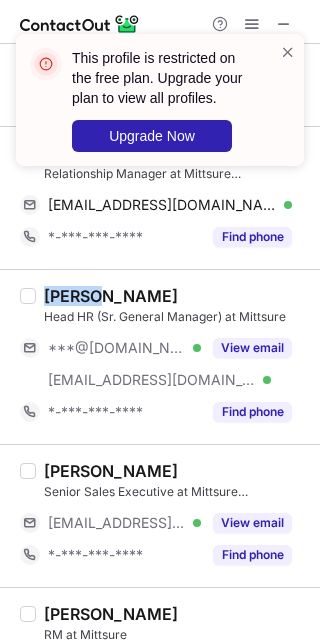 copy on "Rohit" 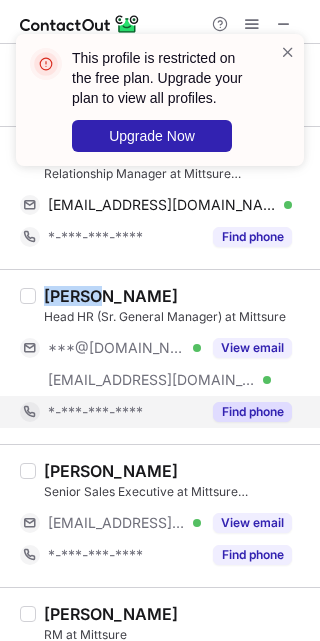 scroll, scrollTop: 2533, scrollLeft: 0, axis: vertical 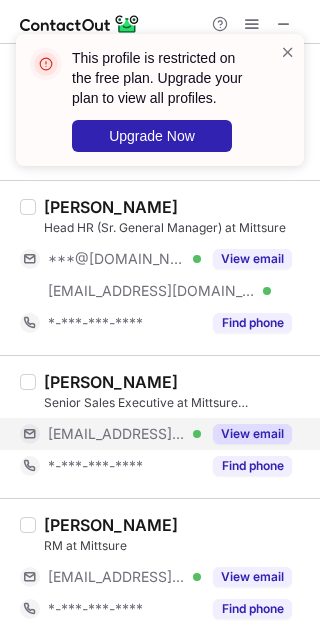 click on "[EMAIL_ADDRESS][DOMAIN_NAME]" at bounding box center (117, 434) 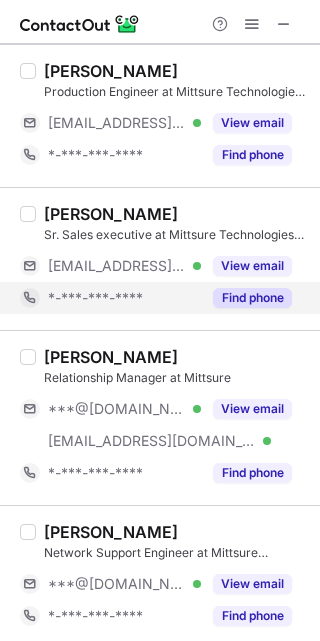 scroll, scrollTop: 900, scrollLeft: 0, axis: vertical 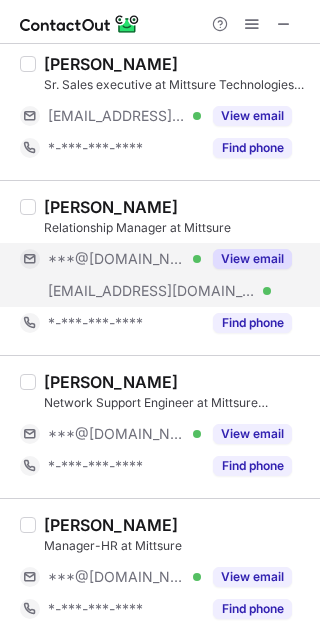 click on "***@[DOMAIN_NAME] Verified" at bounding box center (110, 259) 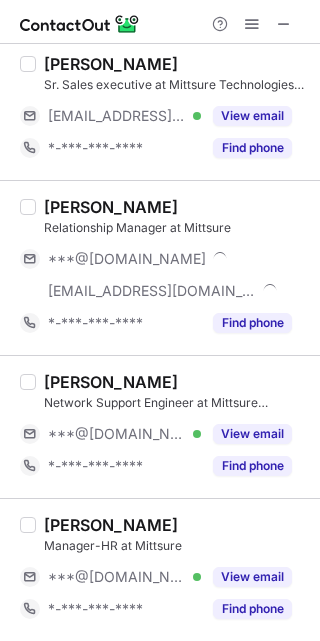 click on "[PERSON_NAME]" at bounding box center (111, 207) 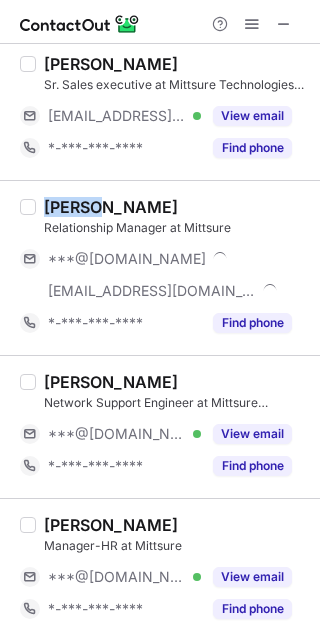 click on "[PERSON_NAME]" at bounding box center [111, 207] 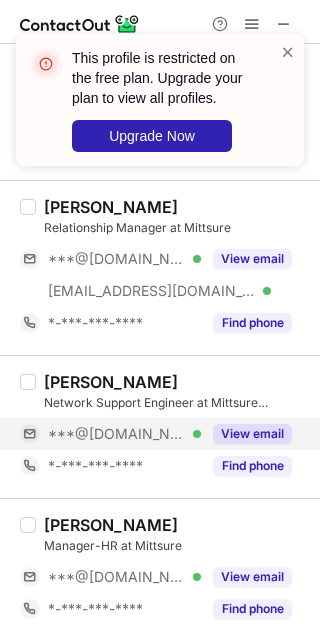click on "***@[DOMAIN_NAME]" at bounding box center (117, 434) 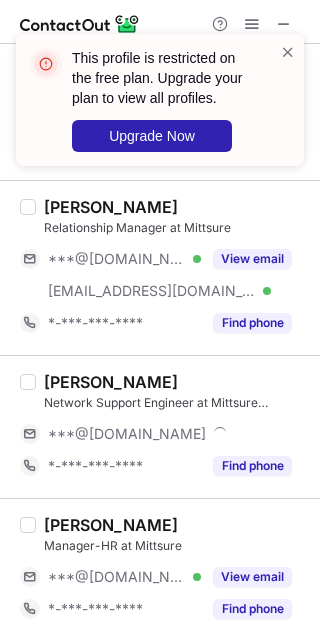 click on "[PERSON_NAME] Network Support Engineer at Mittsure Technologies LLP ***@[DOMAIN_NAME] *-***-***-**** Find phone" at bounding box center (160, 426) 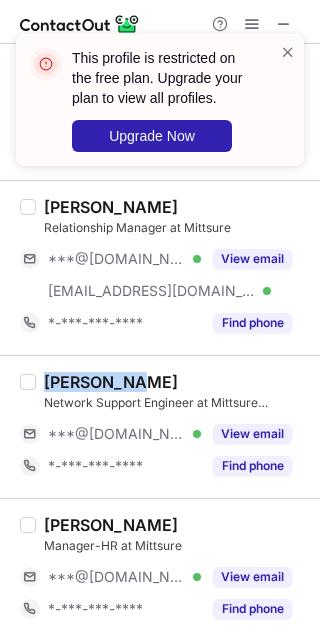 click on "[PERSON_NAME] Network Support Engineer at Mittsure Technologies LLP ***@[DOMAIN_NAME] Verified View email *-***-***-**** Find phone" at bounding box center (160, 426) 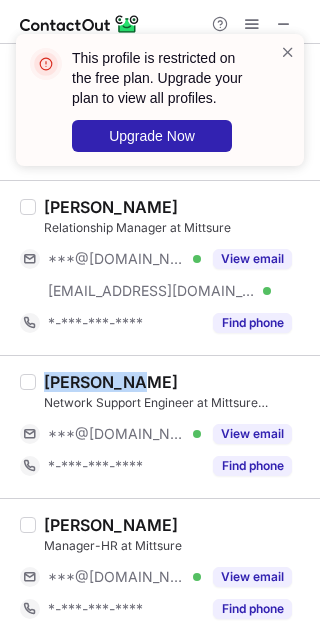 copy on "Venkatesh" 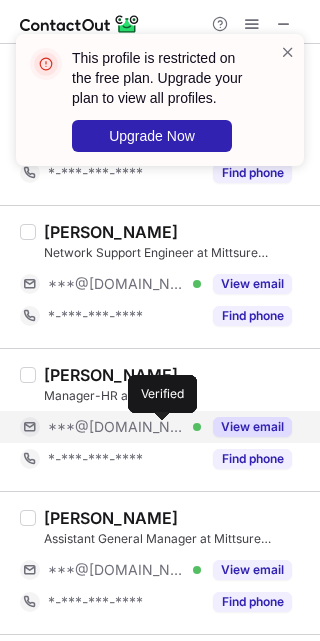 click at bounding box center [197, 427] 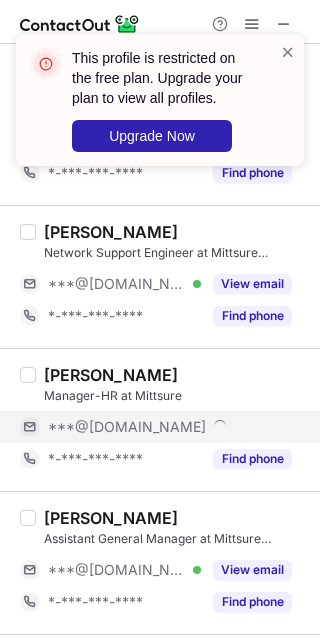 click on "[PERSON_NAME]" at bounding box center (111, 375) 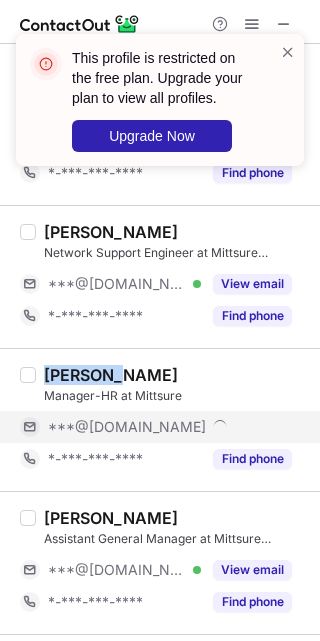click on "[PERSON_NAME]" at bounding box center [111, 375] 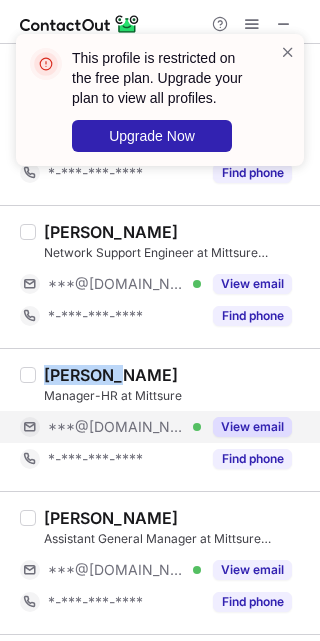 copy on "[PERSON_NAME]" 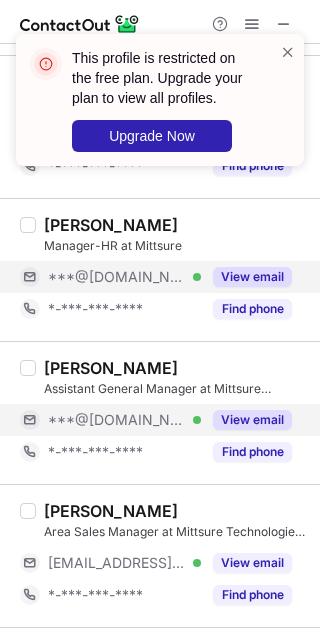 click on "***@[DOMAIN_NAME]" at bounding box center (117, 420) 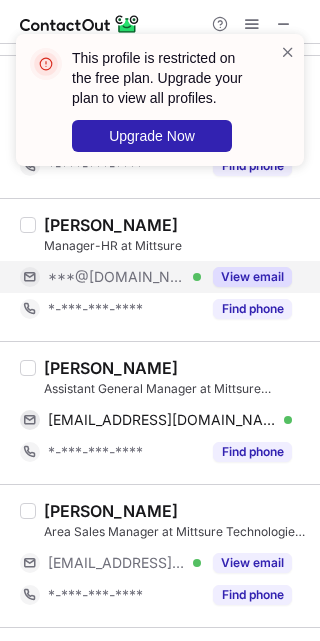 click on "[PERSON_NAME]" at bounding box center [111, 368] 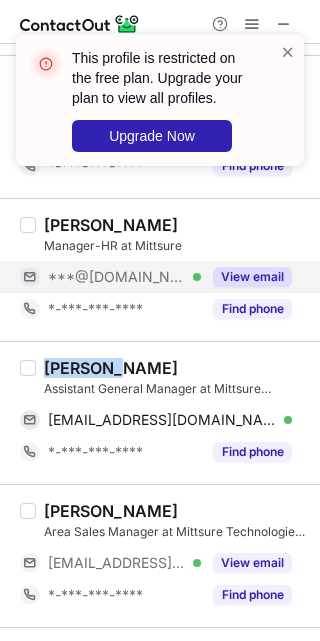 copy on "[PERSON_NAME]" 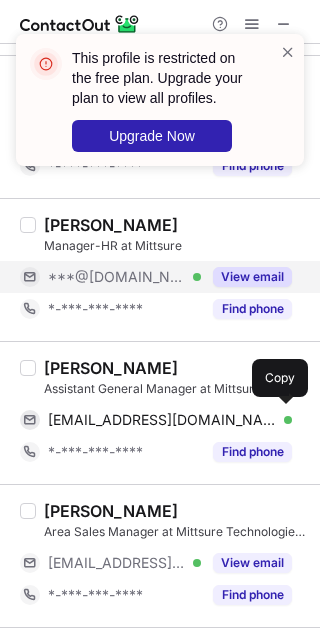 drag, startPoint x: 152, startPoint y: 419, endPoint x: 176, endPoint y: 402, distance: 29.410883 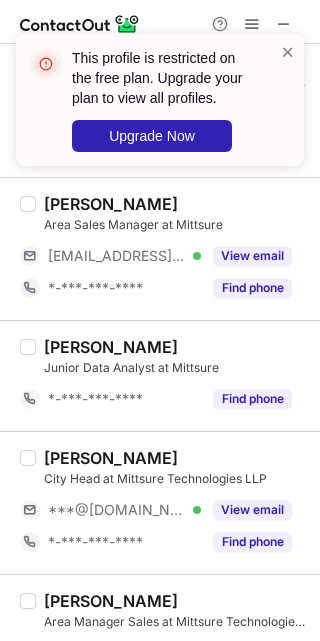 scroll, scrollTop: 1704, scrollLeft: 0, axis: vertical 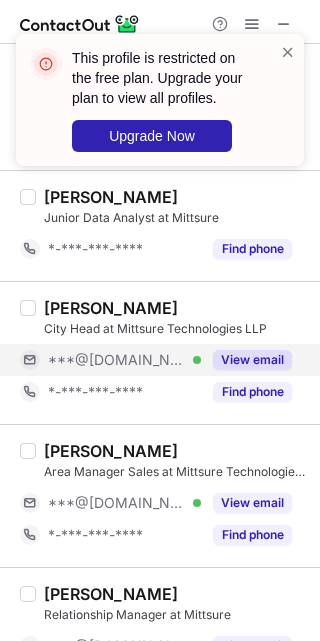 click on "***@[DOMAIN_NAME]" at bounding box center [117, 360] 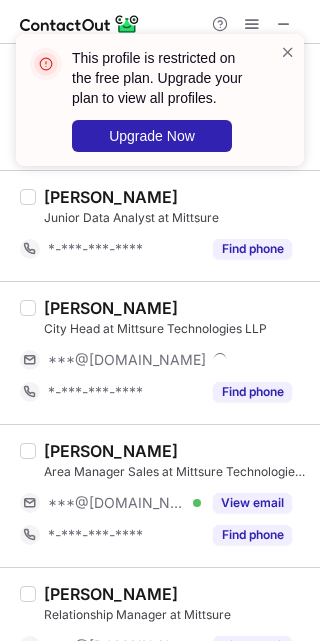 click on "[PERSON_NAME]" at bounding box center (111, 308) 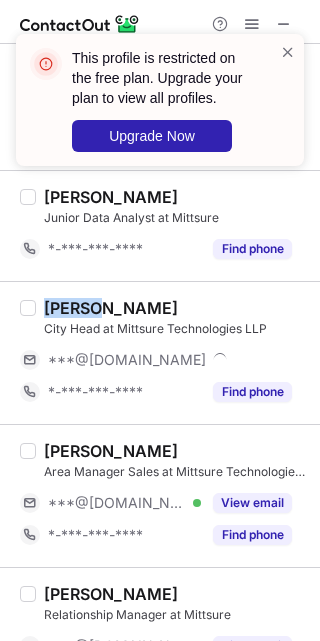 click on "[PERSON_NAME]" at bounding box center (111, 308) 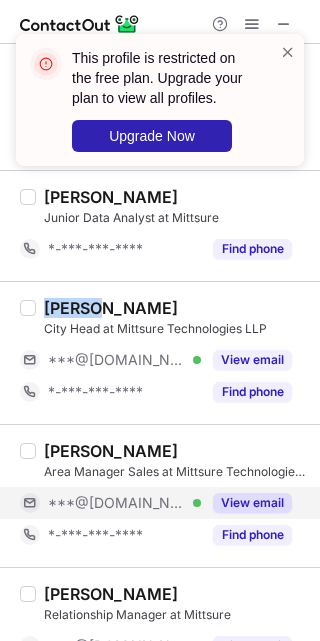 scroll, scrollTop: 1854, scrollLeft: 0, axis: vertical 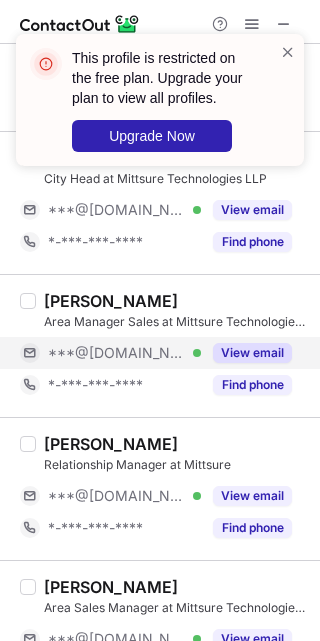 click on "***@[DOMAIN_NAME]" at bounding box center [117, 353] 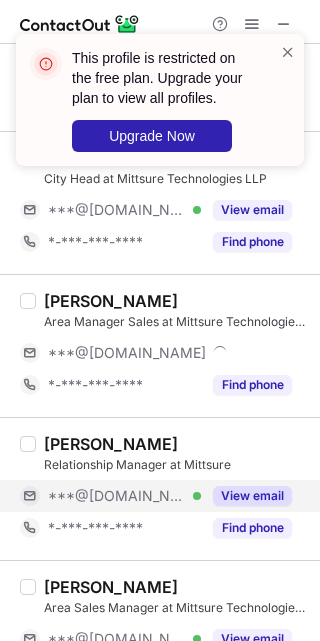 click on "***@[DOMAIN_NAME]" at bounding box center [117, 496] 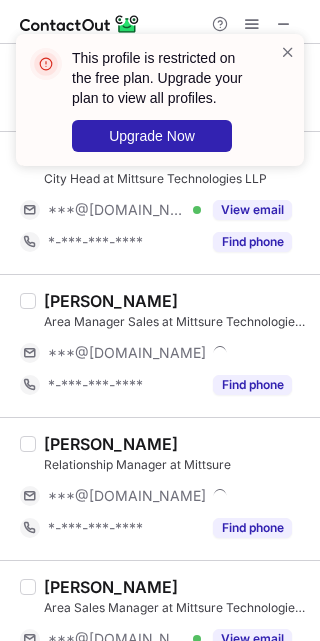 click on "[PERSON_NAME]" at bounding box center (111, 444) 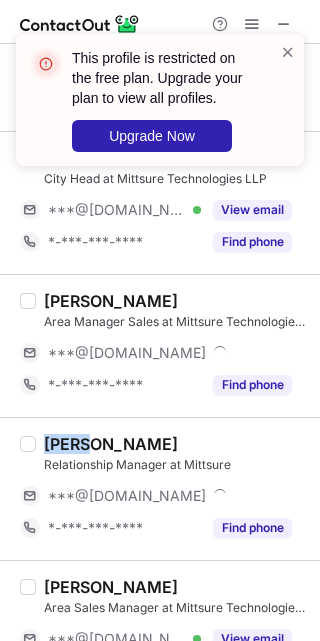 click on "[PERSON_NAME]" at bounding box center (111, 444) 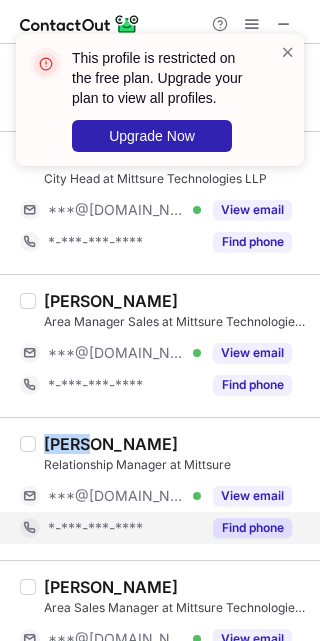 scroll, scrollTop: 2004, scrollLeft: 0, axis: vertical 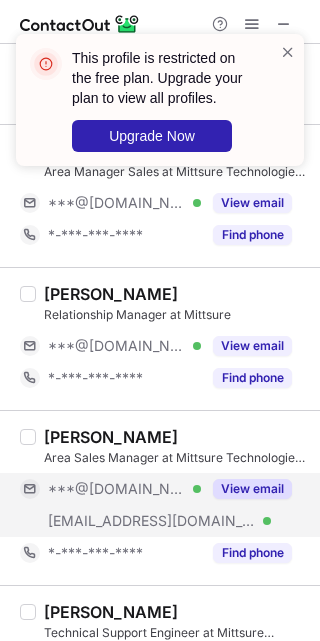 click on "***@[DOMAIN_NAME] Verified" at bounding box center [110, 489] 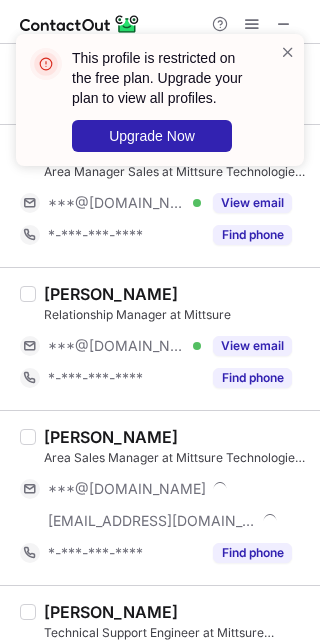 click on "[PERSON_NAME]" at bounding box center (111, 437) 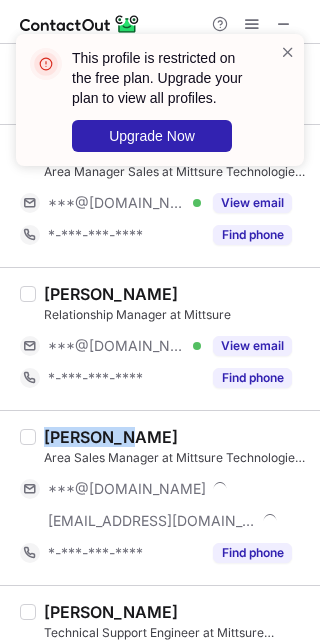 click on "[PERSON_NAME]" at bounding box center [111, 437] 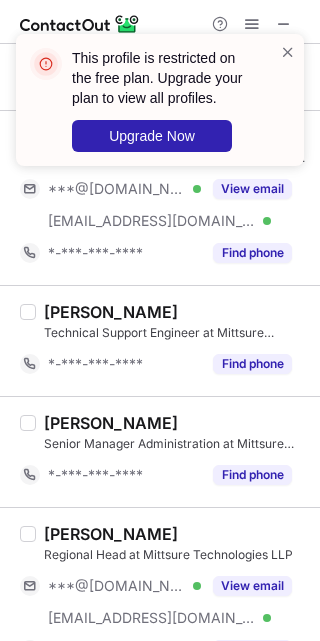 scroll, scrollTop: 2454, scrollLeft: 0, axis: vertical 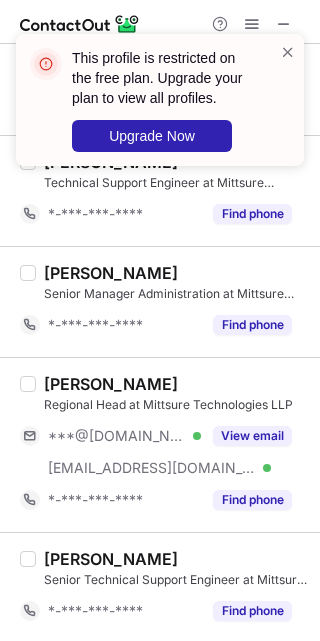 click on "Regional Head at Mittsure Technologies LLP" at bounding box center (176, 405) 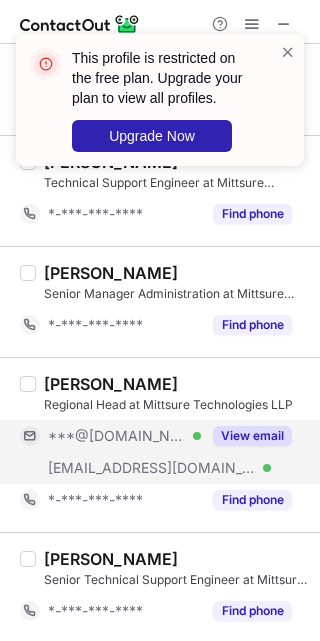drag, startPoint x: 133, startPoint y: 437, endPoint x: 120, endPoint y: 423, distance: 19.104973 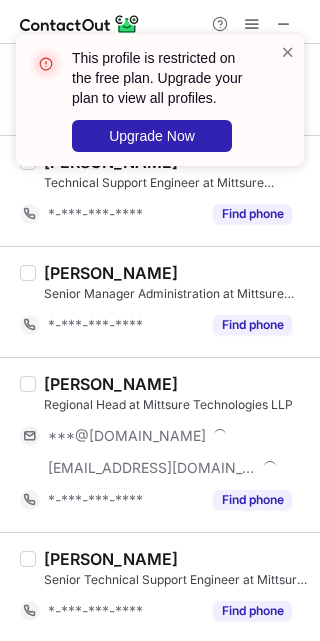 click on "Regional Head at Mittsure Technologies LLP" at bounding box center [176, 405] 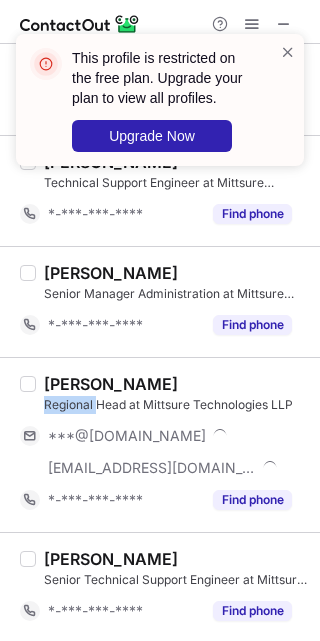 click on "Regional Head at Mittsure Technologies LLP" at bounding box center [176, 405] 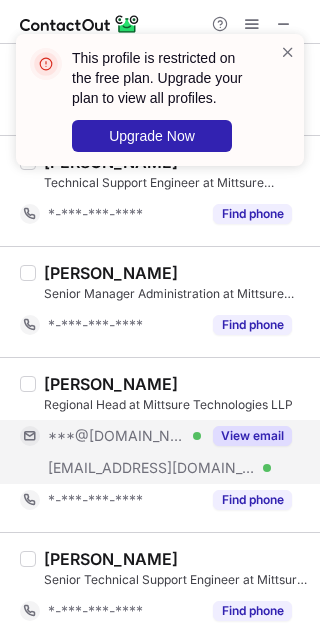 click on "[EMAIL_ADDRESS][DOMAIN_NAME]" at bounding box center [152, 468] 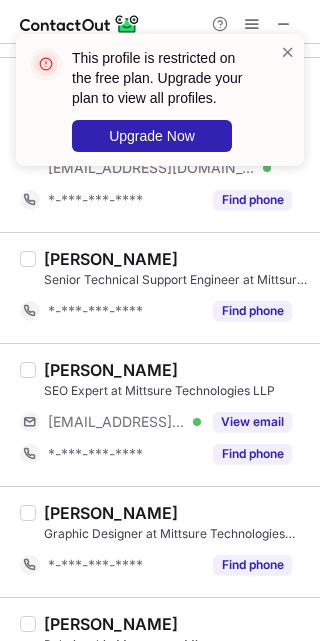 scroll, scrollTop: 2853, scrollLeft: 0, axis: vertical 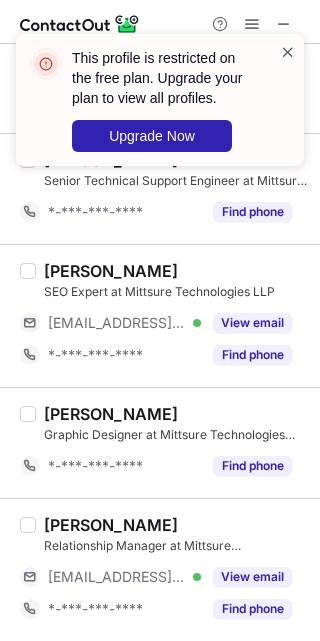 click at bounding box center [288, 52] 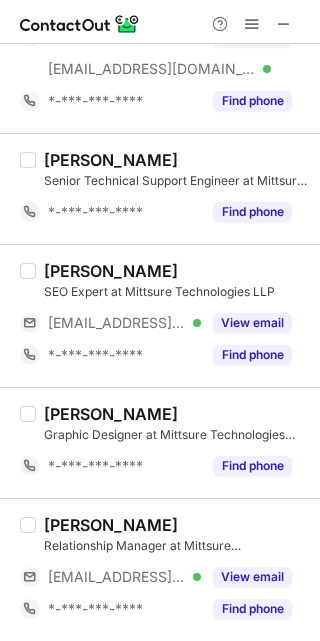 click on "This profile is restricted on the free plan. Upgrade your plan to view all profiles. Upgrade Now" at bounding box center (160, 108) 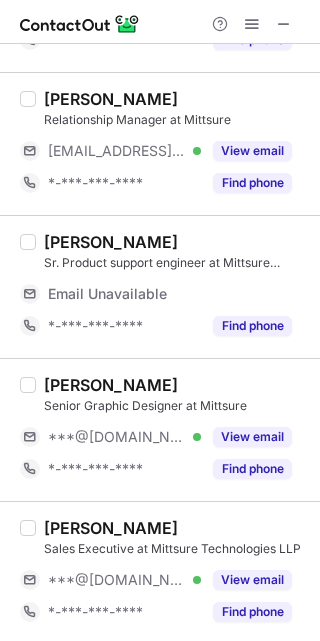 scroll, scrollTop: 300, scrollLeft: 0, axis: vertical 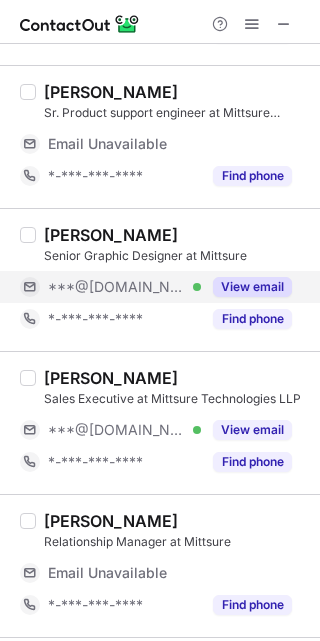 click on "***@[DOMAIN_NAME] Verified" at bounding box center [110, 287] 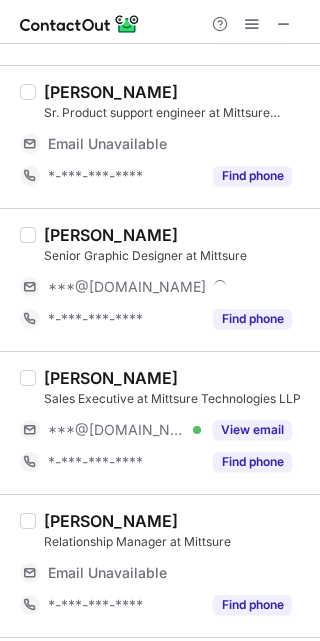 click on "[PERSON_NAME]" at bounding box center (111, 235) 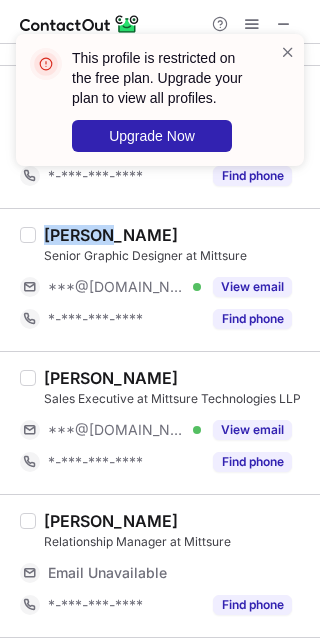click on "[PERSON_NAME]" at bounding box center [111, 235] 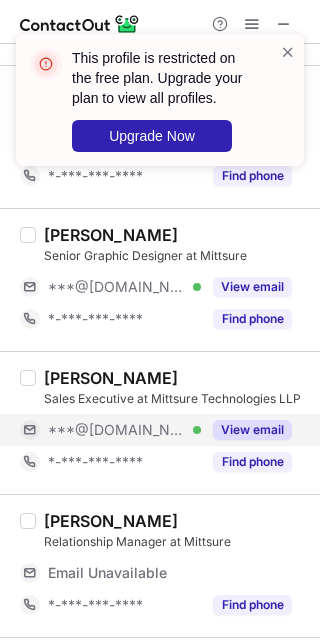 click on "***@[DOMAIN_NAME] Verified" at bounding box center [124, 430] 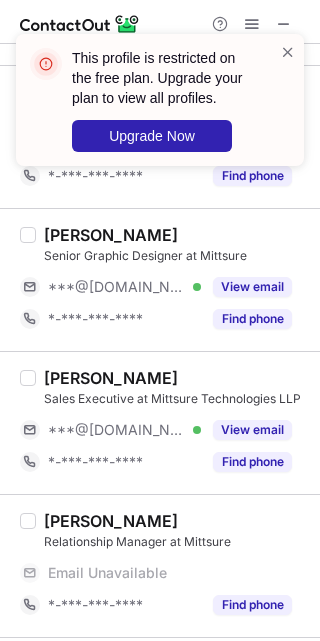 click on "[PERSON_NAME]" at bounding box center [111, 378] 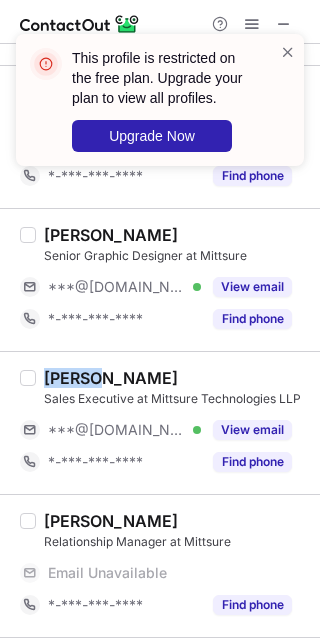 click on "[PERSON_NAME]" at bounding box center (111, 378) 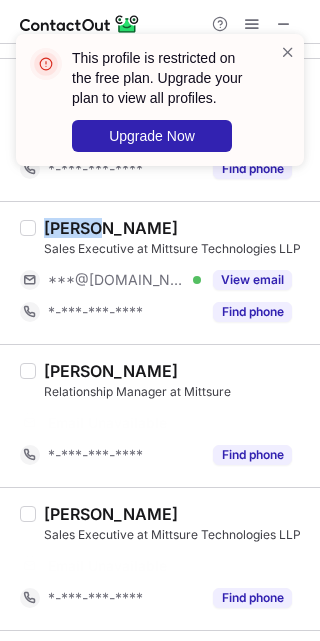 scroll, scrollTop: 686, scrollLeft: 0, axis: vertical 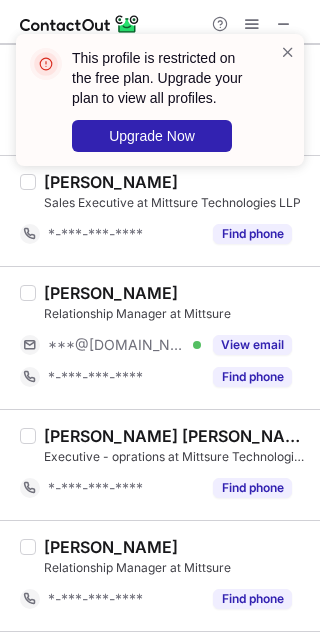 click on "***@[DOMAIN_NAME] Verified" at bounding box center [110, 345] 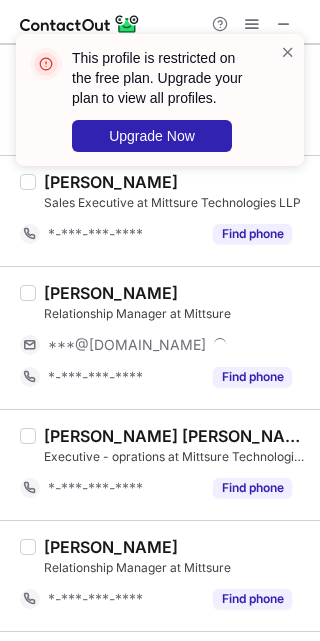 click on "[PERSON_NAME]" at bounding box center [111, 293] 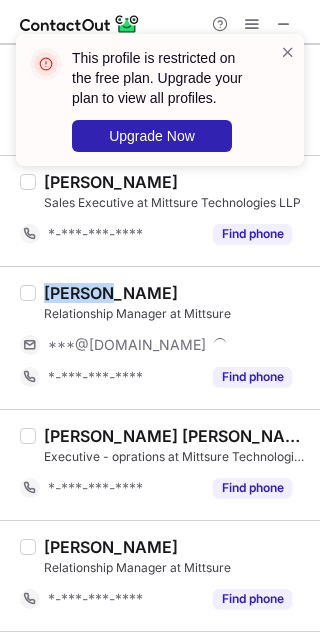 click on "[PERSON_NAME]" at bounding box center [111, 293] 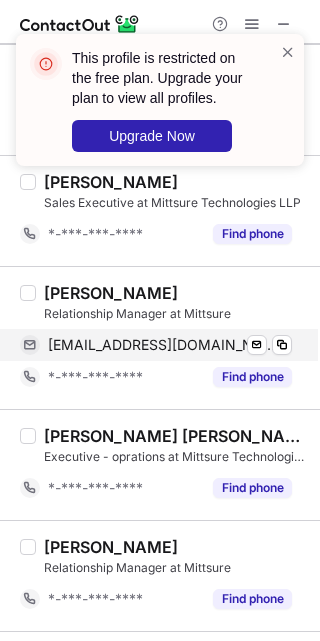 click on "[EMAIL_ADDRESS][DOMAIN_NAME] Verified Send email Copy" at bounding box center [156, 345] 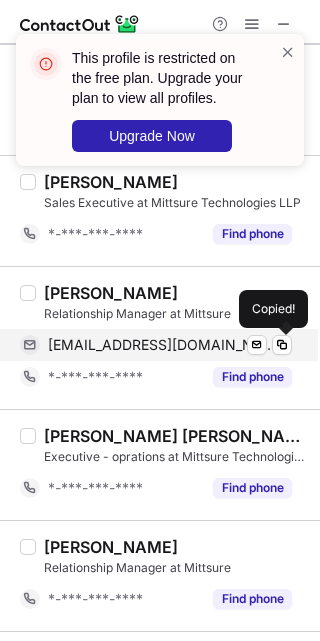 click on "[EMAIL_ADDRESS][DOMAIN_NAME] Verified Send email Copied!" at bounding box center [156, 345] 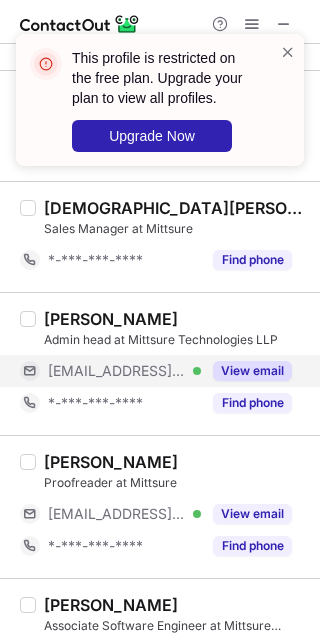 scroll, scrollTop: 1286, scrollLeft: 0, axis: vertical 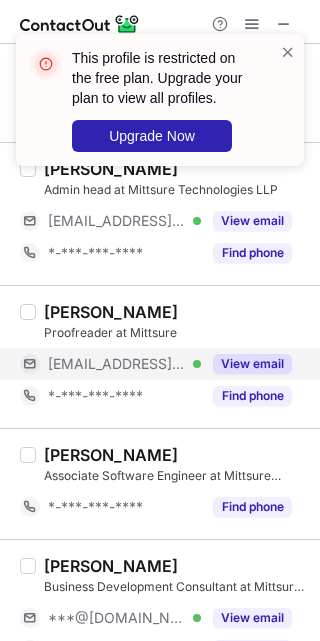 drag, startPoint x: 124, startPoint y: 357, endPoint x: 126, endPoint y: 369, distance: 12.165525 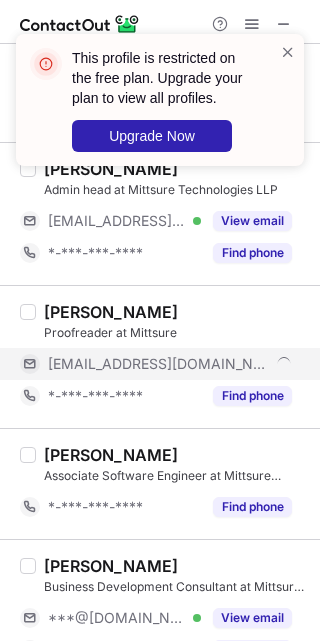 scroll, scrollTop: 1436, scrollLeft: 0, axis: vertical 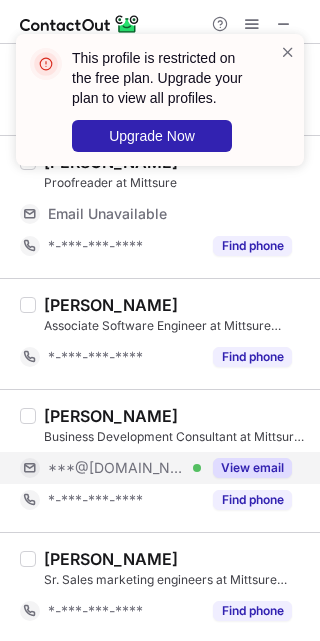 click on "***@[DOMAIN_NAME] Verified" at bounding box center (110, 468) 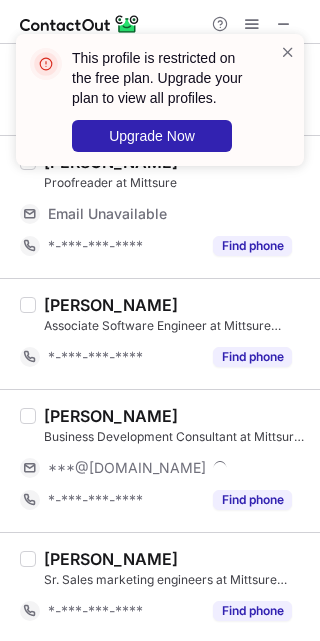 click on "[PERSON_NAME] Business Development Consultant at Mittsure Technologies LLP ***@[DOMAIN_NAME] *-***-***-**** Find phone" at bounding box center [160, 460] 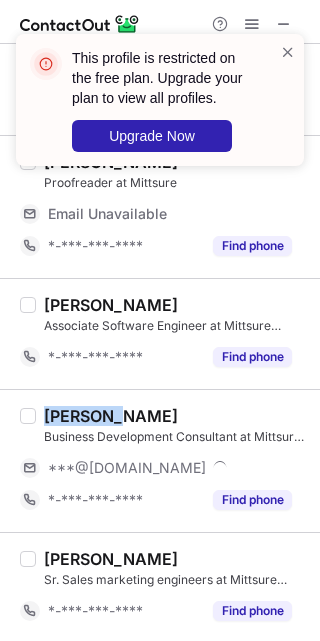 click on "[PERSON_NAME] Business Development Consultant at Mittsure Technologies LLP ***@[DOMAIN_NAME] *-***-***-**** Find phone" at bounding box center (160, 460) 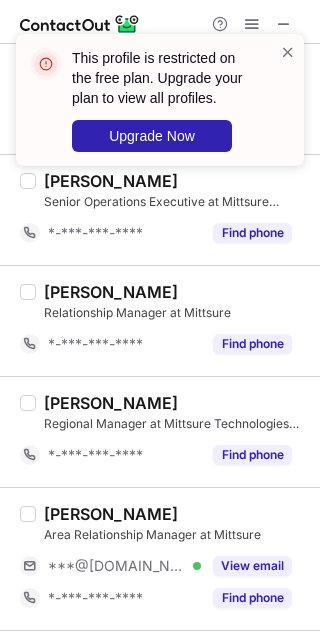 scroll, scrollTop: 2186, scrollLeft: 0, axis: vertical 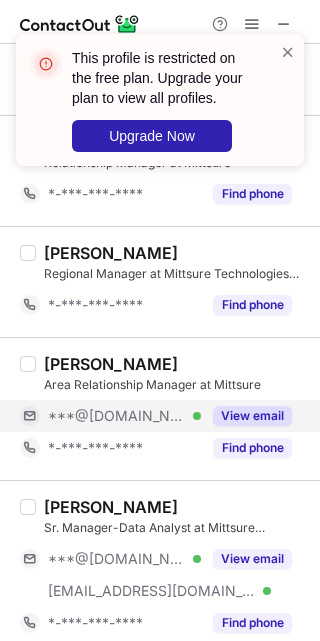 click on "***@[DOMAIN_NAME]" at bounding box center [117, 416] 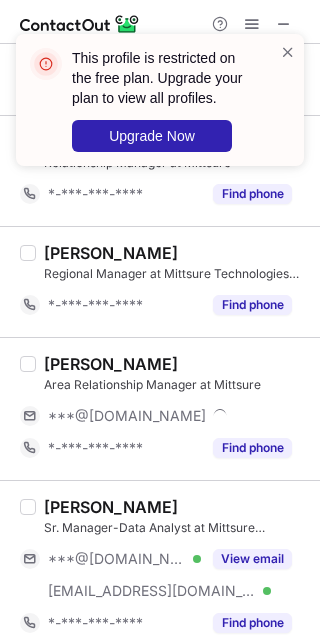 click on "[PERSON_NAME]" at bounding box center [111, 364] 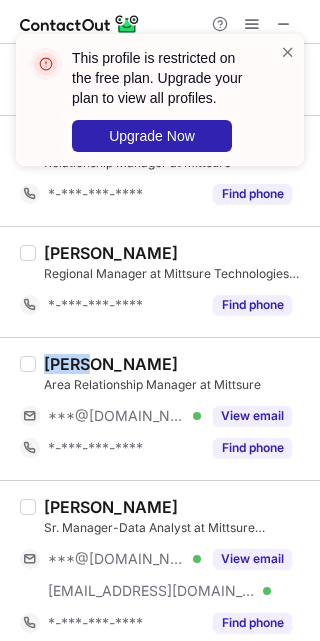 click on "[PERSON_NAME]" at bounding box center [111, 364] 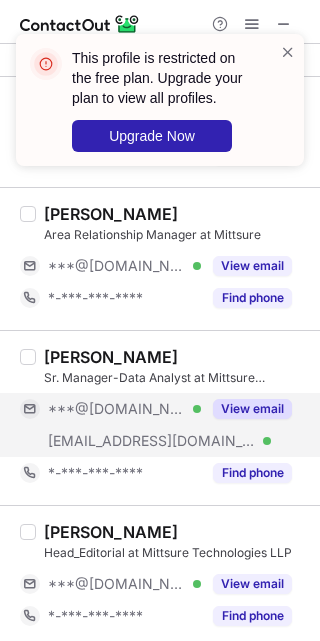click on "[EMAIL_ADDRESS][DOMAIN_NAME]" at bounding box center (152, 441) 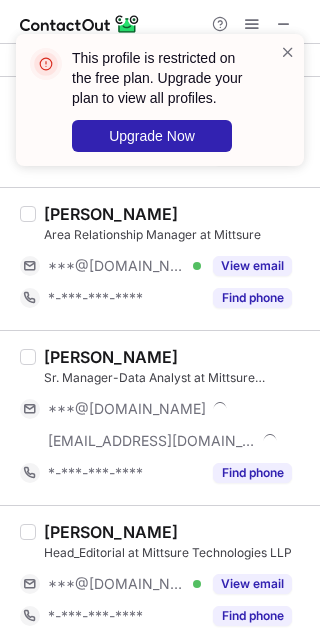 click on "[PERSON_NAME]" at bounding box center [111, 357] 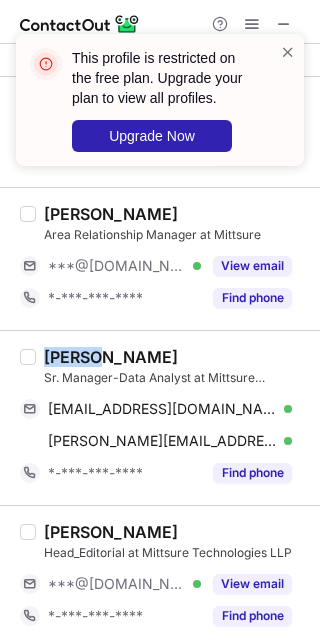 click on "[PERSON_NAME]" at bounding box center [111, 357] 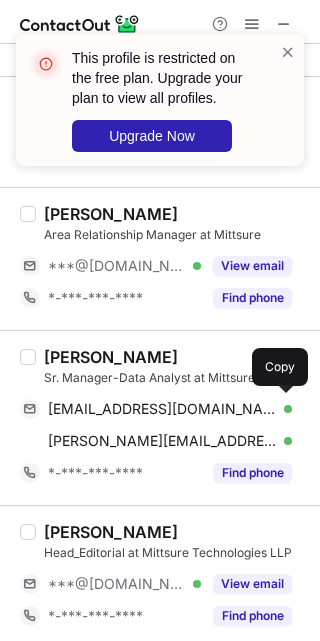 click on "[PERSON_NAME] Manager-Data Analyst at Mittsure Technologies LLP [EMAIL_ADDRESS][DOMAIN_NAME] Verified Send email Copy [PERSON_NAME][EMAIL_ADDRESS][DOMAIN_NAME] Verified Send email Copy *-***-***-**** Find phone" at bounding box center [172, 418] 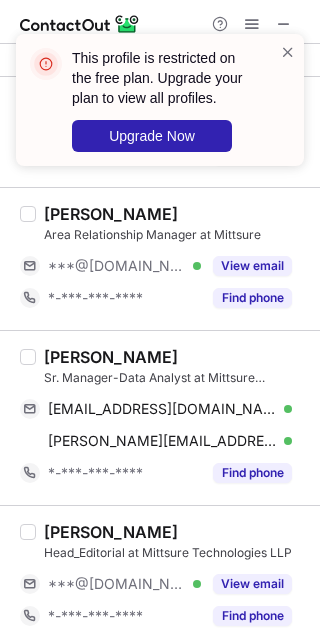 click on "[PERSON_NAME] Manager-Data Analyst at Mittsure Technologies LLP [EMAIL_ADDRESS][DOMAIN_NAME] Verified Send email Copy [PERSON_NAME][EMAIL_ADDRESS][DOMAIN_NAME] Verified Send email Copy *-***-***-**** Find phone" at bounding box center [172, 418] 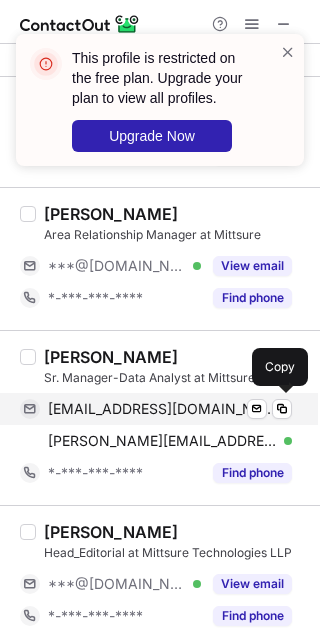 click on "[EMAIL_ADDRESS][DOMAIN_NAME] Verified Send email Copy" at bounding box center [156, 409] 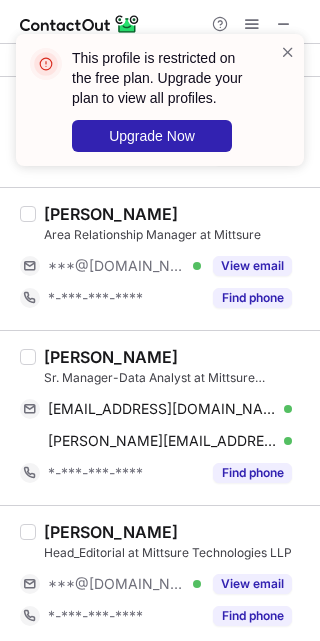 scroll, scrollTop: 2454, scrollLeft: 0, axis: vertical 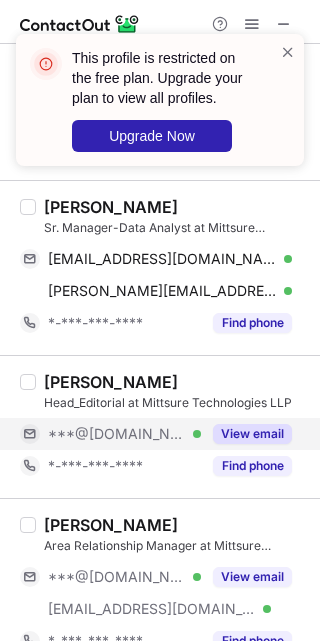 click on "***@[DOMAIN_NAME] Verified" at bounding box center (110, 434) 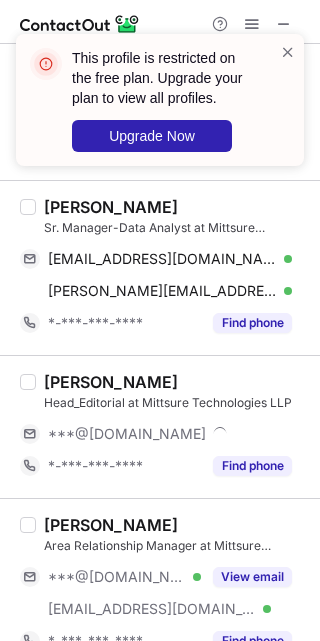 click on "[PERSON_NAME]" at bounding box center (111, 382) 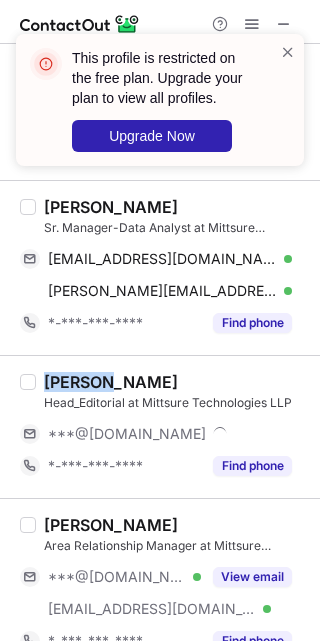 click on "[PERSON_NAME]" at bounding box center [111, 382] 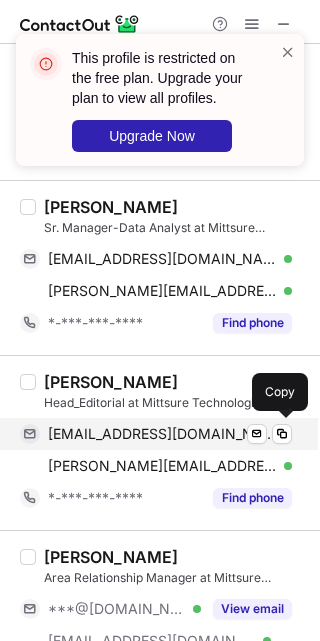 click on "[EMAIL_ADDRESS][DOMAIN_NAME]" at bounding box center [162, 434] 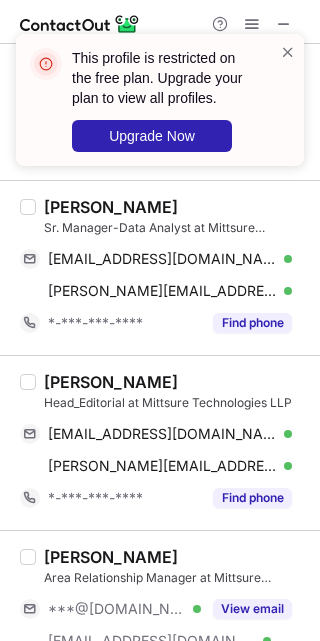 scroll, scrollTop: 2604, scrollLeft: 0, axis: vertical 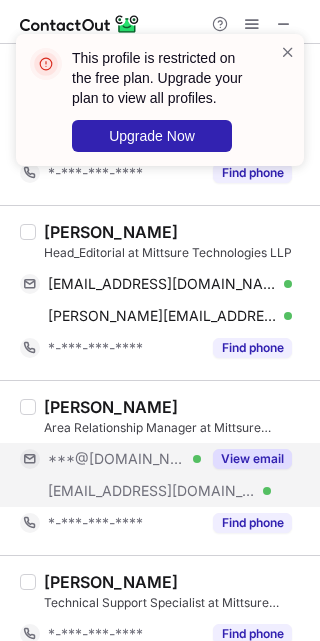 click on "***@[DOMAIN_NAME]" at bounding box center (117, 459) 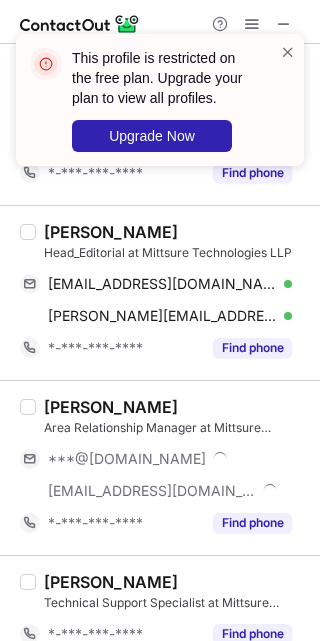 click on "[PERSON_NAME]" at bounding box center [111, 407] 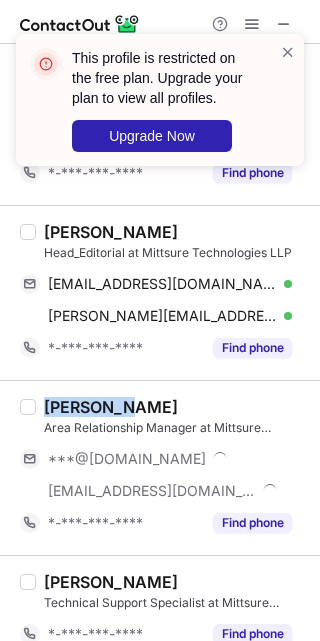 click on "[PERSON_NAME]" at bounding box center [111, 407] 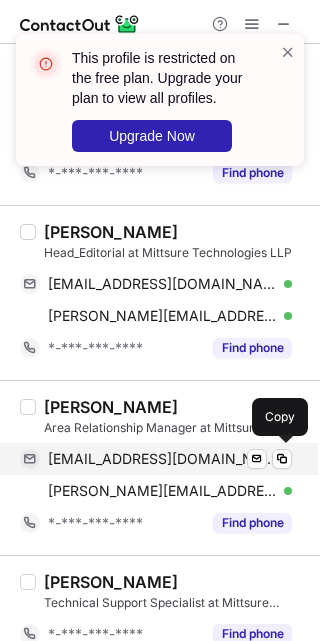click on "[EMAIL_ADDRESS][DOMAIN_NAME] Verified Send email Copy" at bounding box center (156, 459) 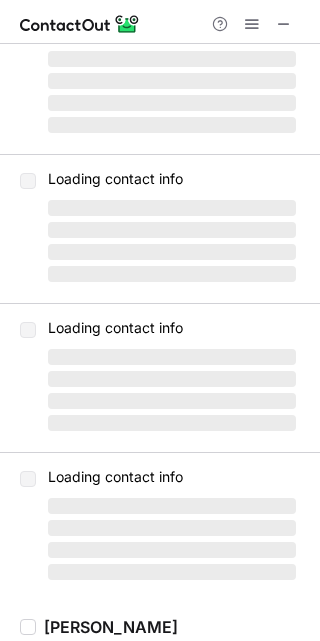 scroll, scrollTop: 0, scrollLeft: 0, axis: both 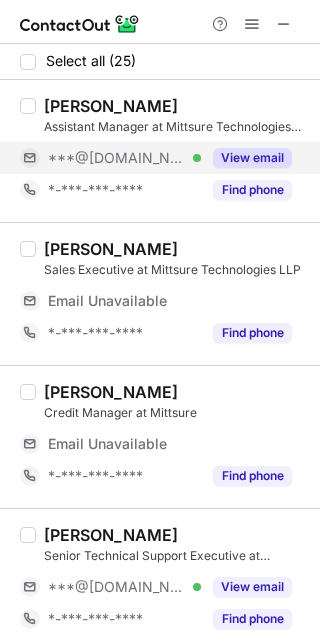 click on "***@[DOMAIN_NAME] Verified" at bounding box center [110, 158] 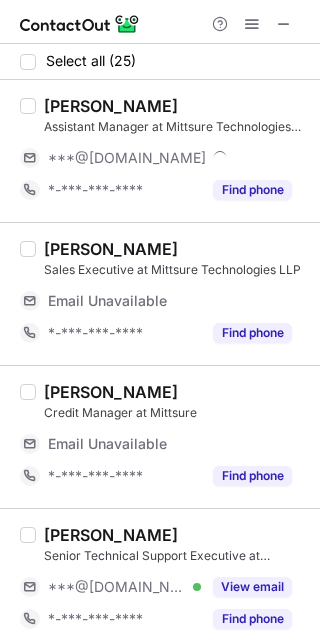 click on "[PERSON_NAME]" at bounding box center (111, 106) 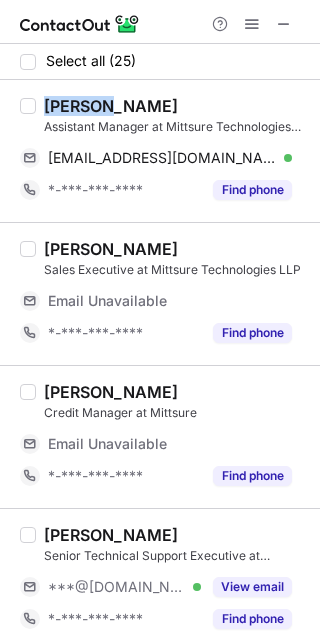 click on "[PERSON_NAME]" at bounding box center [111, 106] 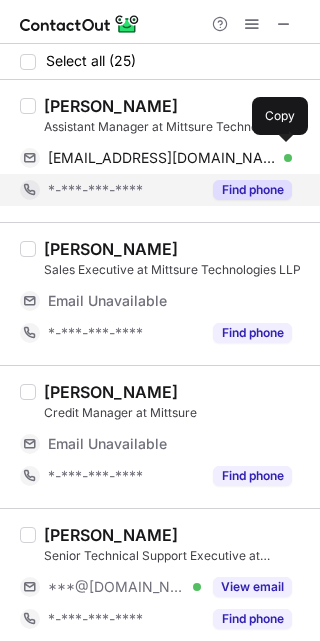 drag, startPoint x: 172, startPoint y: 156, endPoint x: 248, endPoint y: 183, distance: 80.65358 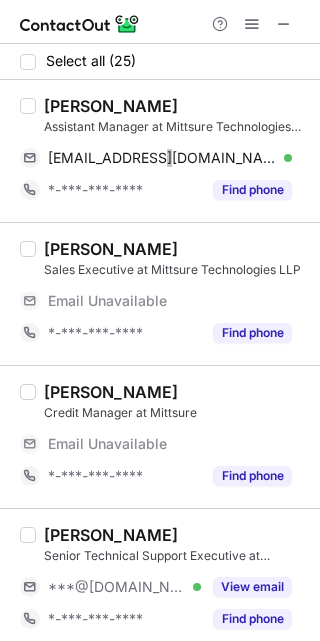 scroll, scrollTop: 150, scrollLeft: 0, axis: vertical 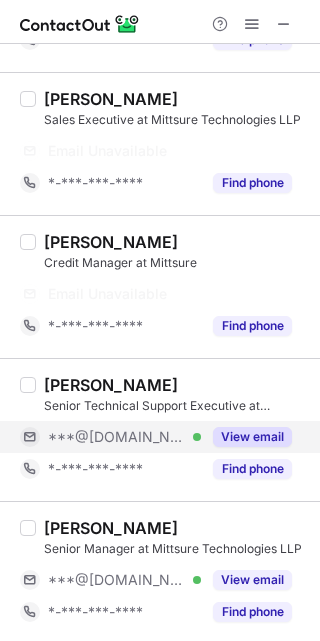 click on "***@[DOMAIN_NAME] Verified" at bounding box center [110, 437] 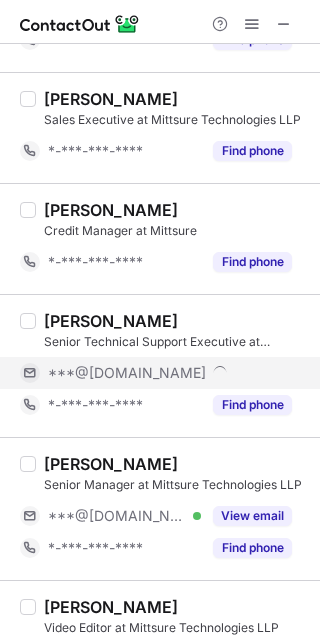 click on "***@[DOMAIN_NAME]" at bounding box center (127, 373) 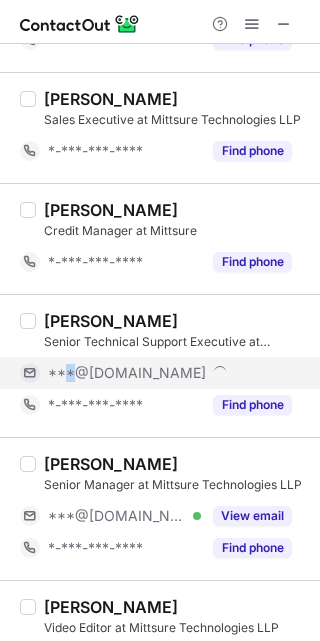click on "***@[DOMAIN_NAME]" at bounding box center [127, 373] 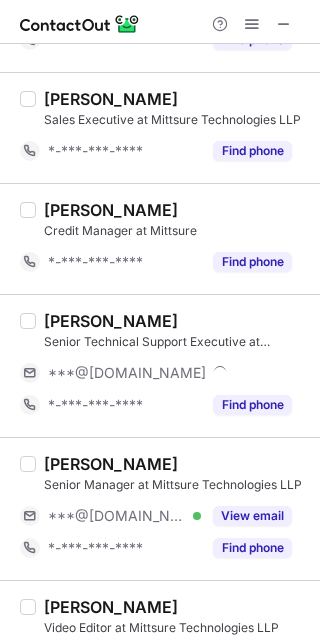click on "[PERSON_NAME]" at bounding box center [111, 321] 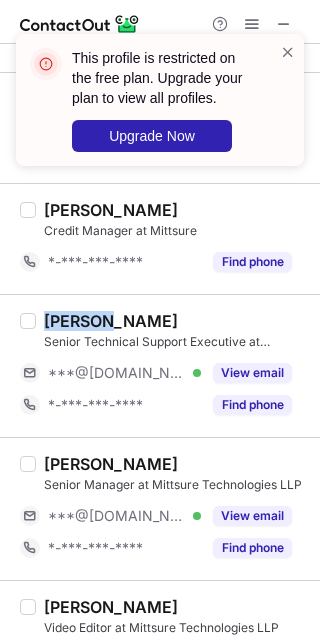 click on "[PERSON_NAME]" at bounding box center (111, 321) 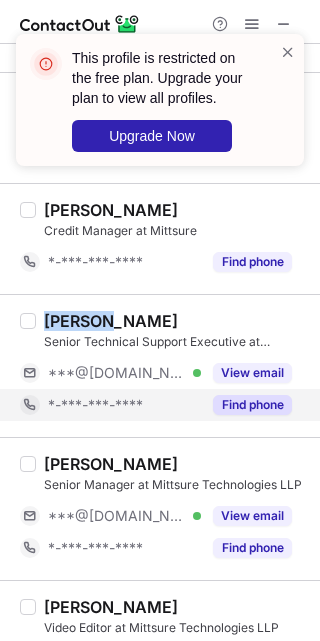 scroll, scrollTop: 300, scrollLeft: 0, axis: vertical 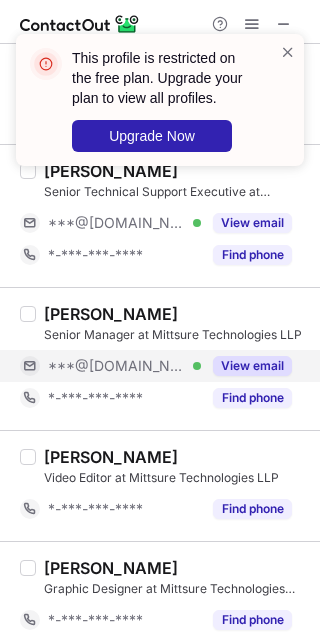 drag, startPoint x: 145, startPoint y: 350, endPoint x: 132, endPoint y: 355, distance: 13.928389 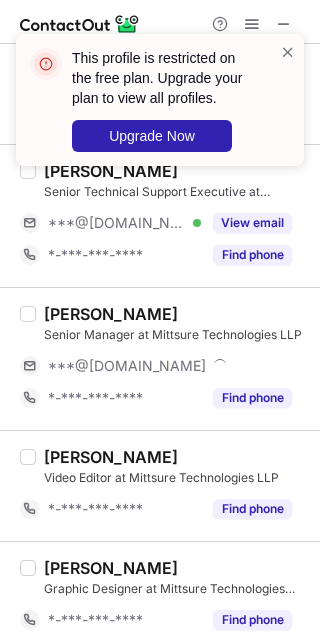 click on "[PERSON_NAME]" at bounding box center (111, 314) 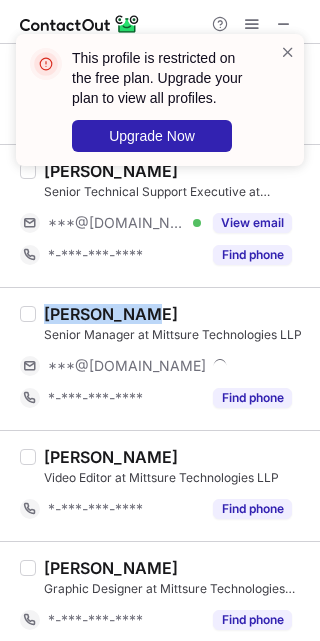 click on "[PERSON_NAME]" at bounding box center [111, 314] 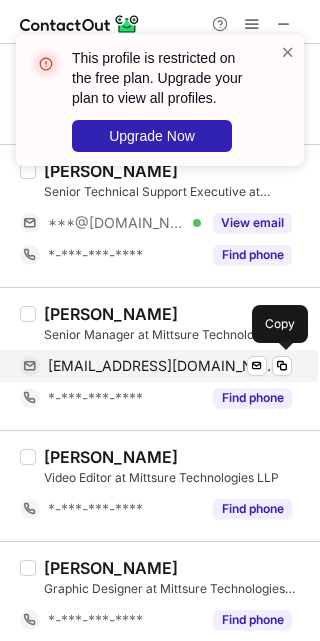 drag, startPoint x: 180, startPoint y: 365, endPoint x: 257, endPoint y: 328, distance: 85.42833 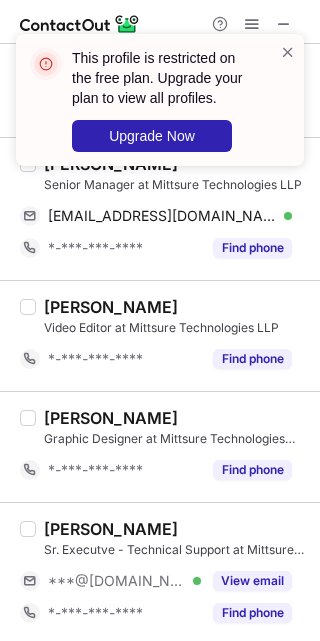 scroll, scrollTop: 600, scrollLeft: 0, axis: vertical 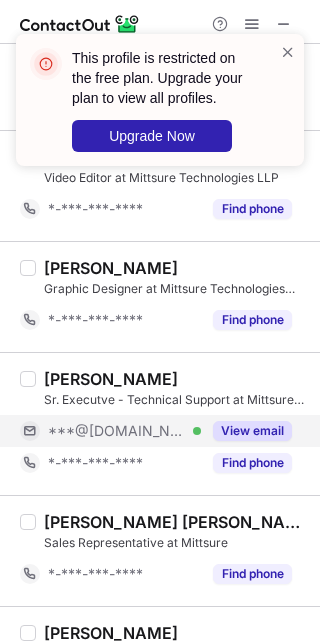 drag, startPoint x: 140, startPoint y: 431, endPoint x: 118, endPoint y: 423, distance: 23.409399 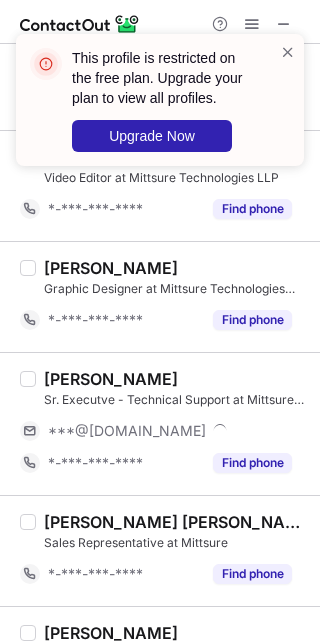 click on "[PERSON_NAME]" at bounding box center (111, 379) 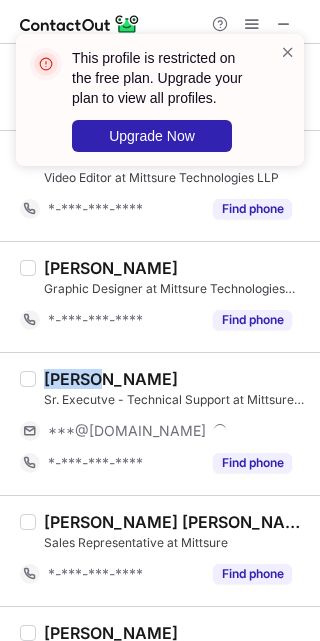click on "[PERSON_NAME]" at bounding box center [111, 379] 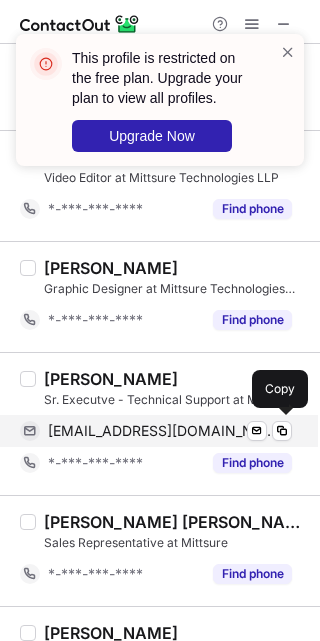 click on "[EMAIL_ADDRESS][DOMAIN_NAME] Verified Send email Copy" at bounding box center (156, 431) 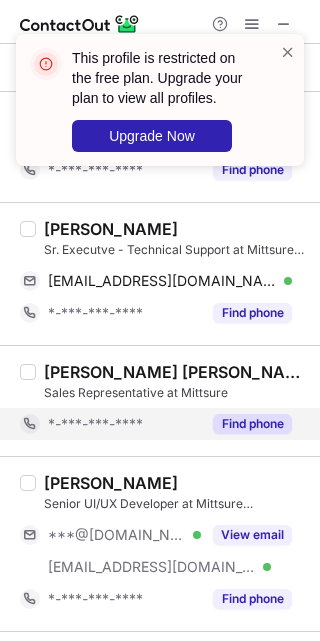 scroll, scrollTop: 900, scrollLeft: 0, axis: vertical 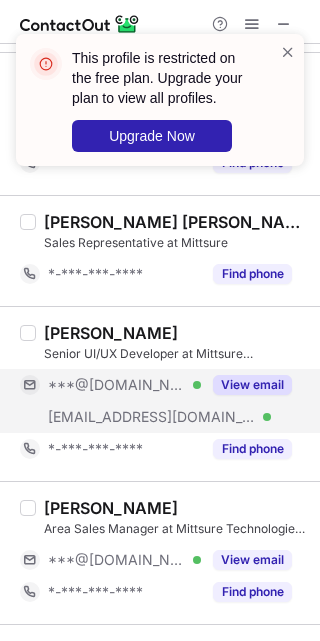 click on "[EMAIL_ADDRESS][DOMAIN_NAME]" at bounding box center (152, 417) 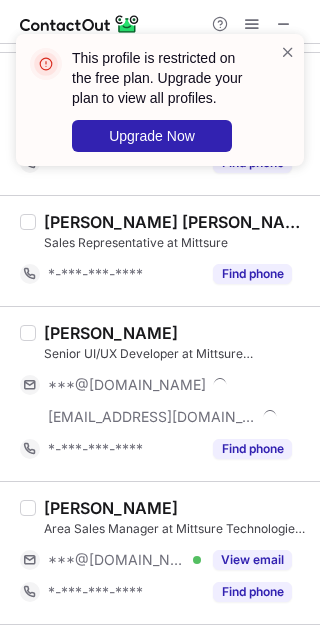 click on "[PERSON_NAME] Senior UI/UX Developer at Mittsure Technologies LLP ***@[DOMAIN_NAME] [EMAIL_ADDRESS][DOMAIN_NAME] *-***-***-**** Find phone" at bounding box center (172, 394) 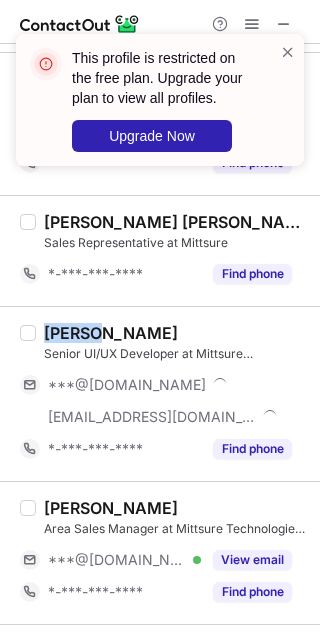 click on "[PERSON_NAME] Senior UI/UX Developer at Mittsure Technologies LLP ***@[DOMAIN_NAME] [EMAIL_ADDRESS][DOMAIN_NAME] *-***-***-**** Find phone" at bounding box center [172, 394] 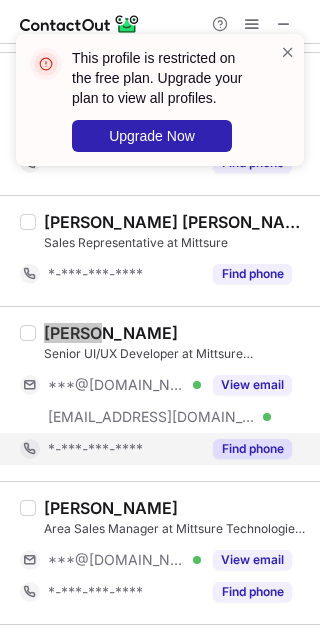 scroll, scrollTop: 1050, scrollLeft: 0, axis: vertical 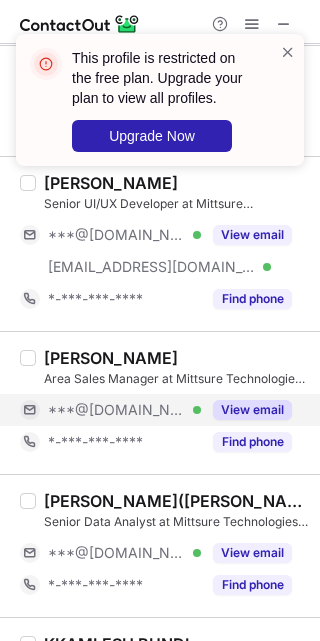 click on "***@[DOMAIN_NAME] Verified" at bounding box center (124, 410) 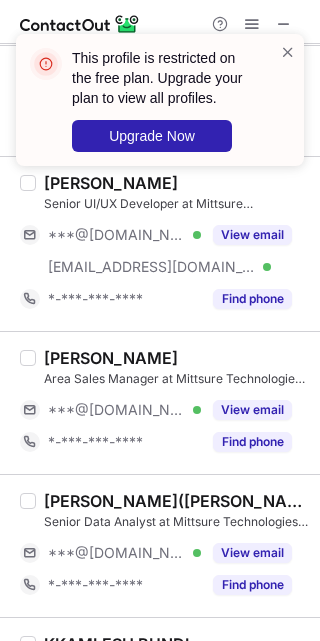 click on "[PERSON_NAME] Area Sales Manager at Mittsure Technologies LLP ***@[DOMAIN_NAME] Verified View email *-***-***-**** Find phone" at bounding box center [160, 402] 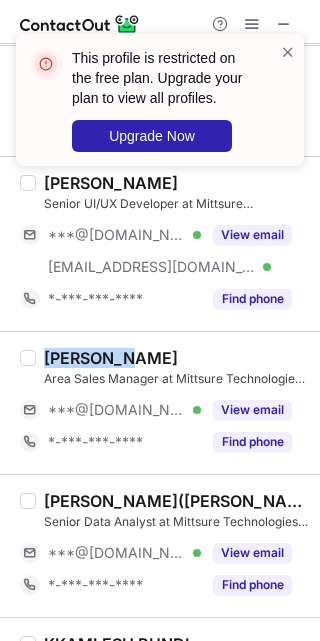 click on "[PERSON_NAME] Area Sales Manager at Mittsure Technologies LLP ***@[DOMAIN_NAME] Verified View email *-***-***-**** Find phone" at bounding box center [160, 402] 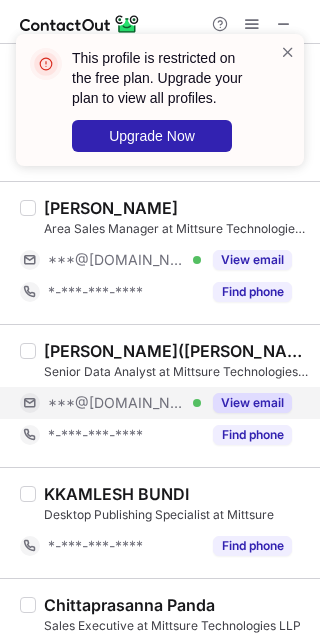 click on "***@[DOMAIN_NAME] Verified" at bounding box center [110, 403] 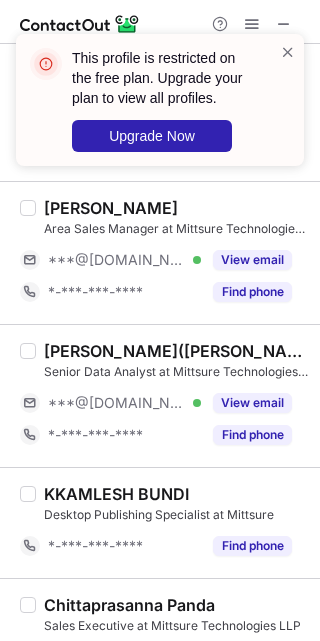 click on "[PERSON_NAME]([PERSON_NAME]) Senior Data Analyst at Mittsure Technologies LLP ***@[DOMAIN_NAME] Verified View email *-***-***-**** Find phone" at bounding box center [160, 395] 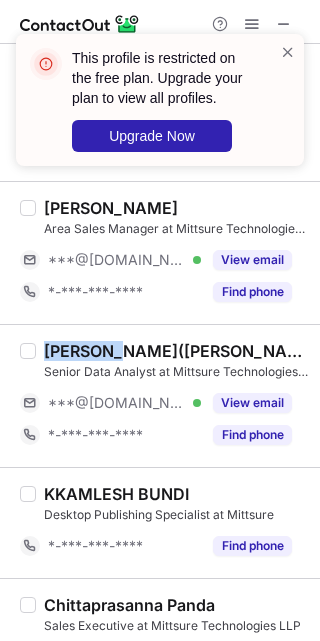 click on "[PERSON_NAME]([PERSON_NAME]) Senior Data Analyst at Mittsure Technologies LLP ***@[DOMAIN_NAME] Verified View email *-***-***-**** Find phone" at bounding box center (160, 395) 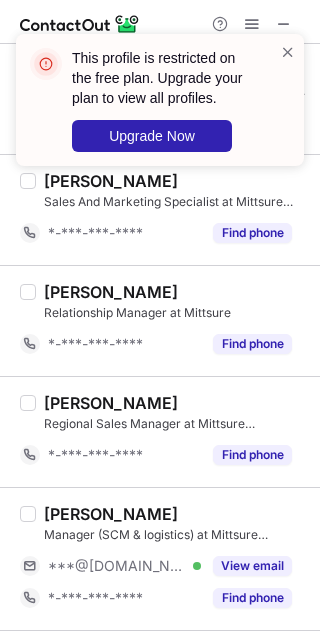 scroll, scrollTop: 2250, scrollLeft: 0, axis: vertical 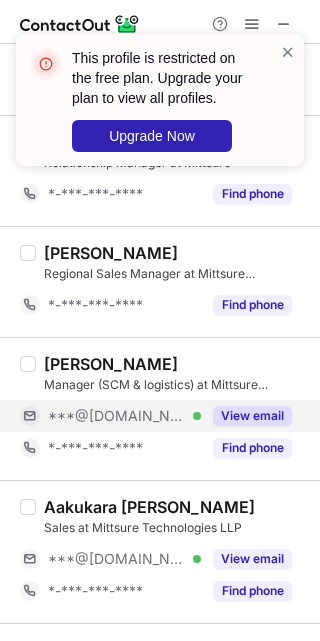 click on "***@[DOMAIN_NAME]" at bounding box center (117, 416) 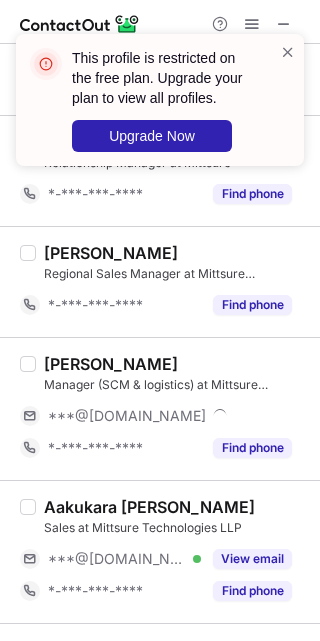 click on "[PERSON_NAME] Manager (SCM & logistics) at Mittsure Technologies LLP ***@[DOMAIN_NAME] *-***-***-**** Find phone" at bounding box center [160, 408] 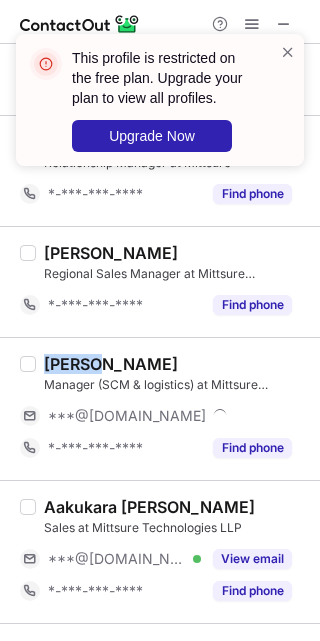 click on "[PERSON_NAME] Manager (SCM & logistics) at Mittsure Technologies LLP ***@[DOMAIN_NAME] *-***-***-**** Find phone" at bounding box center (160, 408) 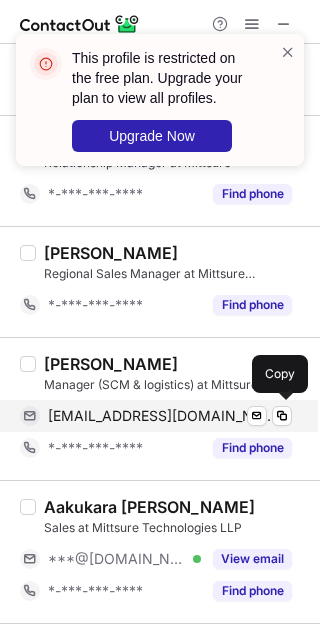 click on "[EMAIL_ADDRESS][DOMAIN_NAME]" at bounding box center (162, 416) 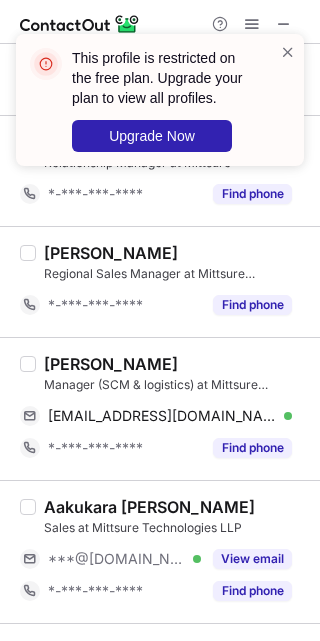 scroll, scrollTop: 2400, scrollLeft: 0, axis: vertical 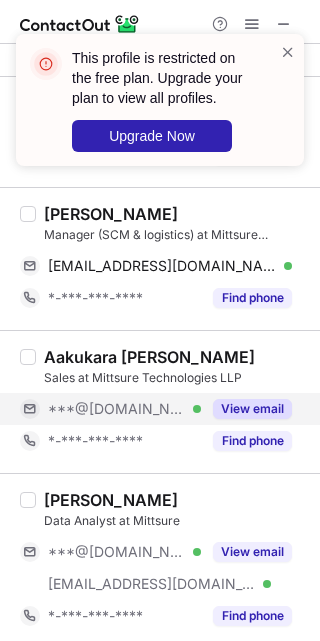 click on "***@[DOMAIN_NAME]" at bounding box center [117, 409] 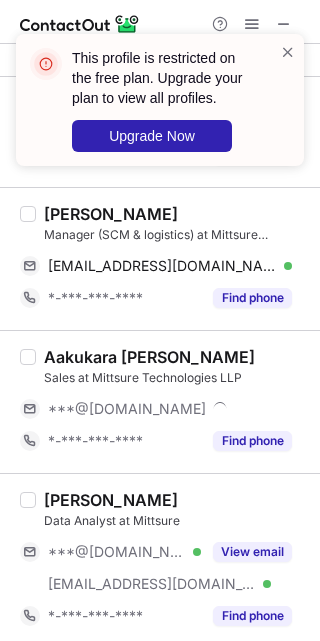 click on "Aakukara [PERSON_NAME]" at bounding box center (149, 357) 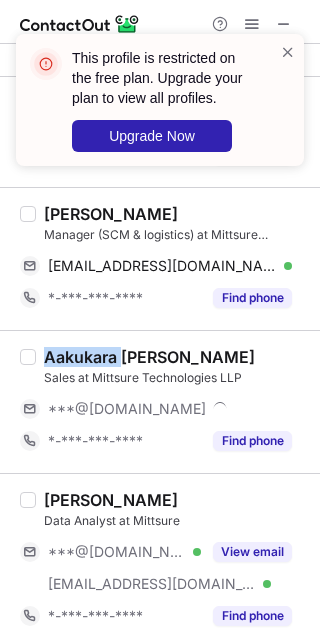 click on "Aakukara [PERSON_NAME]" at bounding box center (149, 357) 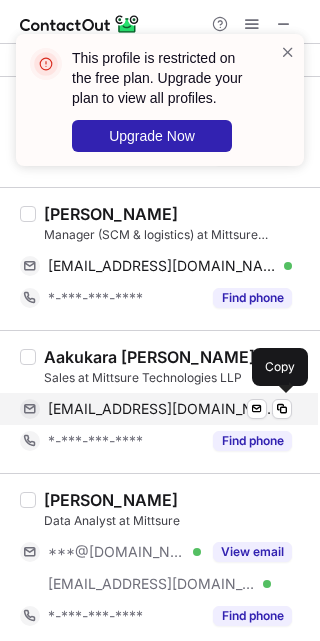 drag, startPoint x: 192, startPoint y: 411, endPoint x: 216, endPoint y: 404, distance: 25 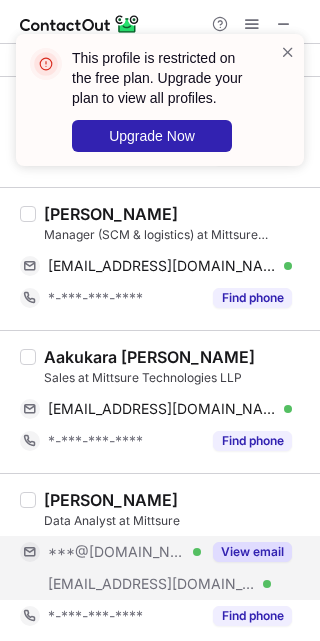 click on "***@[DOMAIN_NAME]" at bounding box center [117, 552] 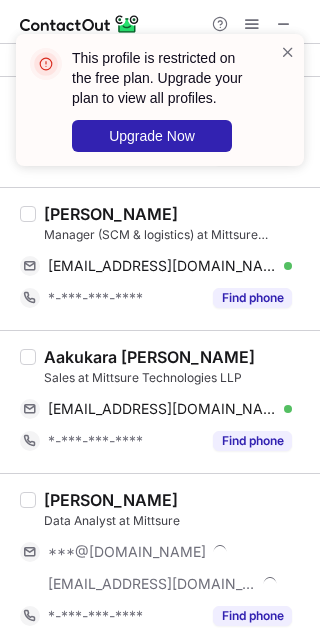 click on "[PERSON_NAME]" at bounding box center (111, 500) 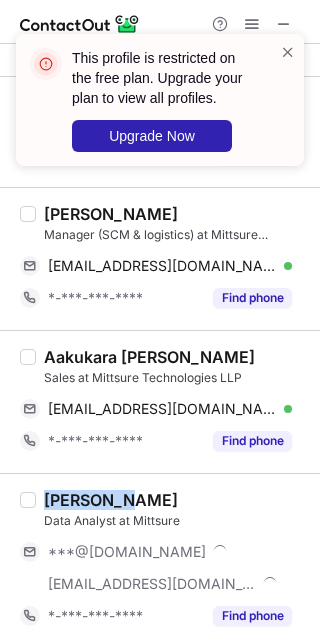 click on "[PERSON_NAME]" at bounding box center (111, 500) 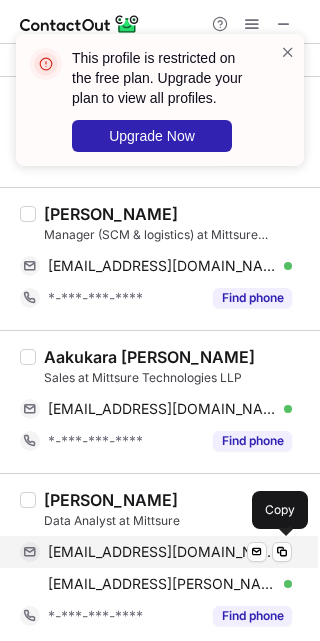 drag, startPoint x: 196, startPoint y: 545, endPoint x: 257, endPoint y: 537, distance: 61.522354 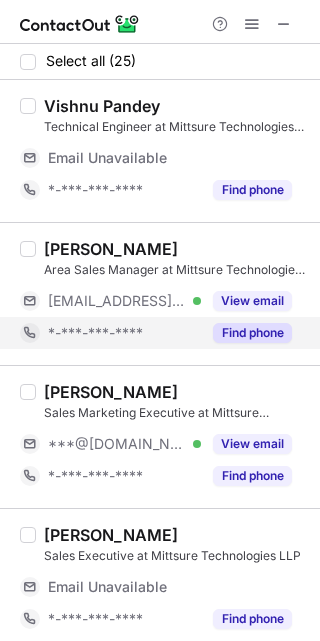 scroll, scrollTop: 150, scrollLeft: 0, axis: vertical 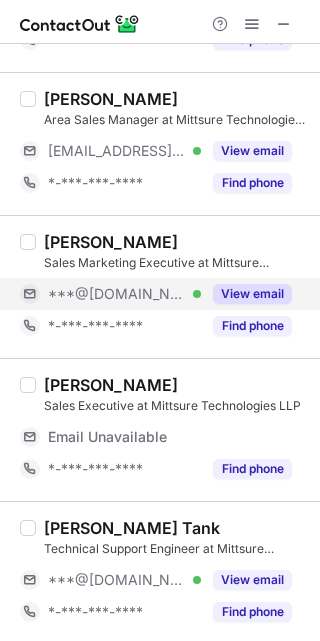 click on "***@[DOMAIN_NAME]" at bounding box center [117, 294] 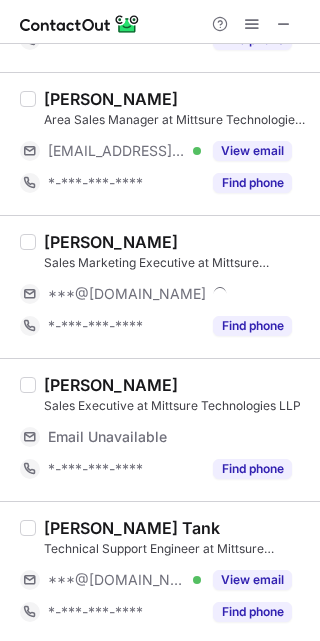 click on "[PERSON_NAME] Sales Marketing Executive at Mittsure Technologies LLP ***@[DOMAIN_NAME] *-***-***-**** Find phone" at bounding box center [160, 286] 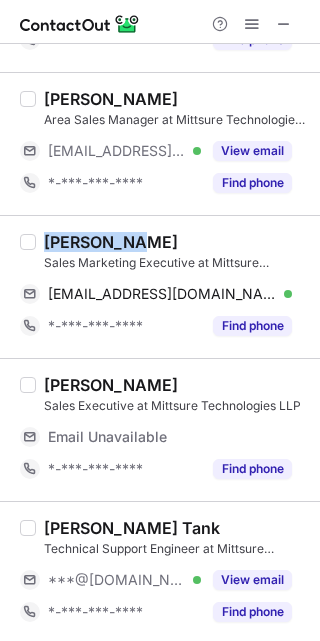 click on "[PERSON_NAME] Sales Marketing Executive at Mittsure Technologies LLP [EMAIL_ADDRESS][DOMAIN_NAME] Verified Send email Copy *-***-***-**** Find phone" at bounding box center (160, 286) 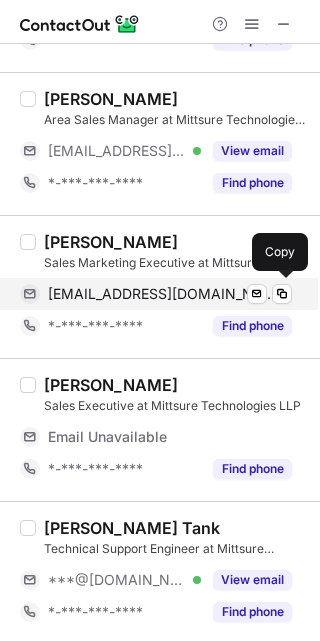 click on "[EMAIL_ADDRESS][DOMAIN_NAME]" at bounding box center (162, 294) 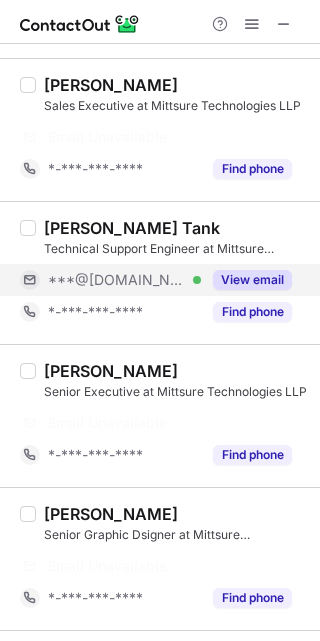 drag, startPoint x: 125, startPoint y: 279, endPoint x: 114, endPoint y: 271, distance: 13.601471 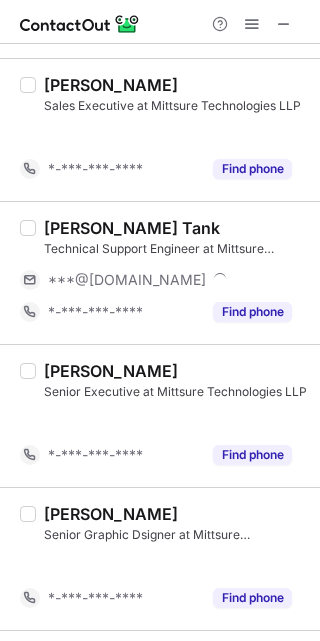 scroll, scrollTop: 418, scrollLeft: 0, axis: vertical 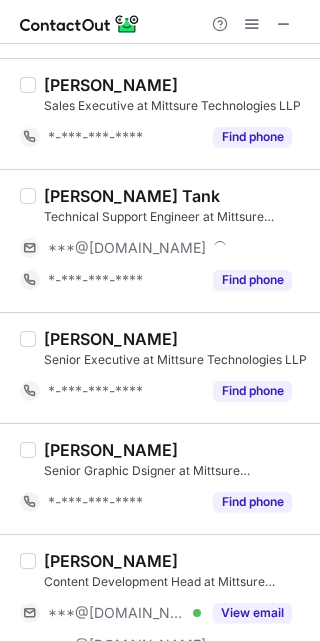 click on "Technical Support Engineer at Mittsure Technologies LLP" at bounding box center [176, 217] 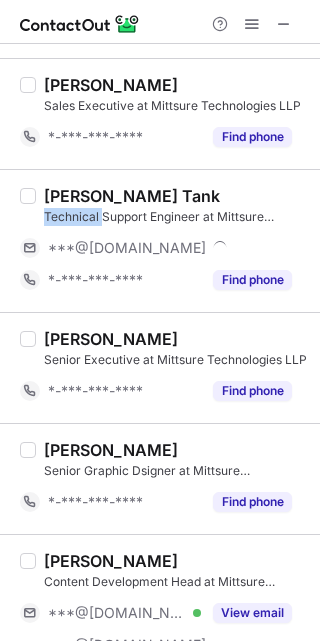 click on "Technical Support Engineer at Mittsure Technologies LLP" at bounding box center (176, 217) 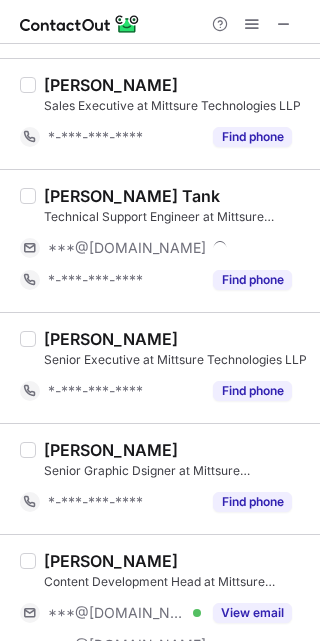 click on "[PERSON_NAME] Tank" at bounding box center (132, 196) 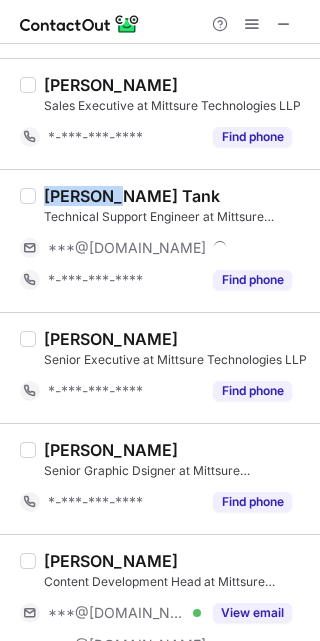 click on "[PERSON_NAME] Tank" at bounding box center (132, 196) 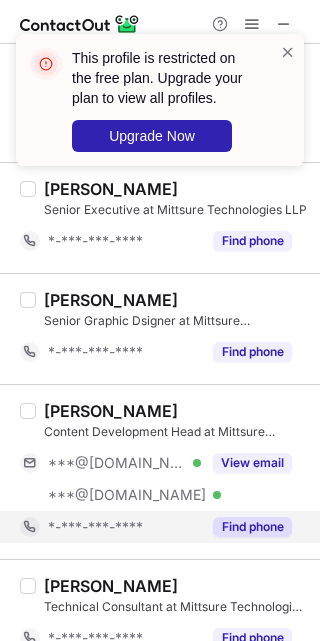 scroll, scrollTop: 718, scrollLeft: 0, axis: vertical 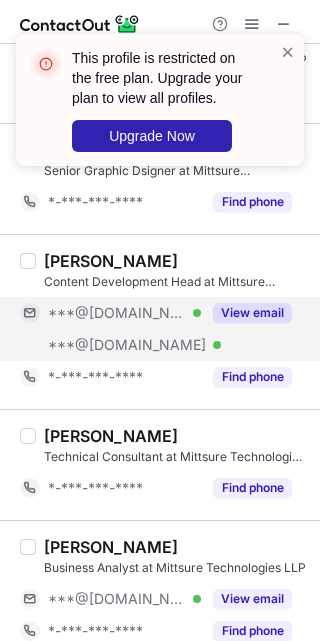 click on "***@[DOMAIN_NAME]" at bounding box center [127, 345] 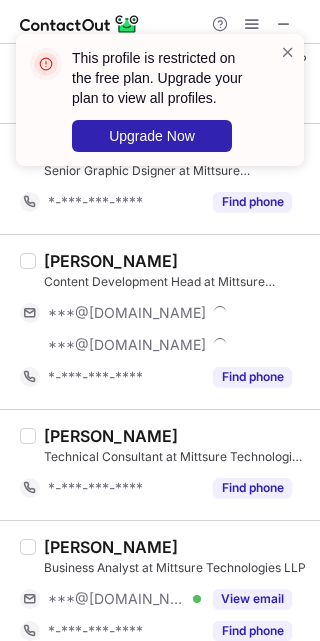 click on "[PERSON_NAME]" at bounding box center [111, 261] 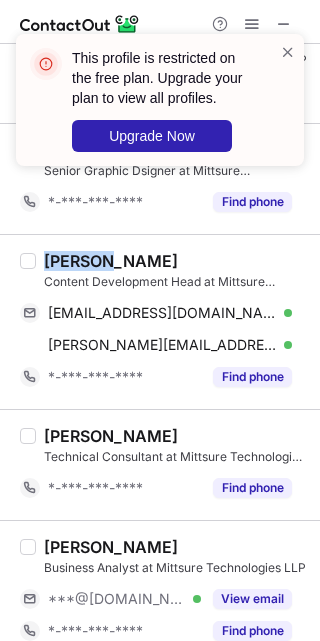 click on "[PERSON_NAME]" at bounding box center (111, 261) 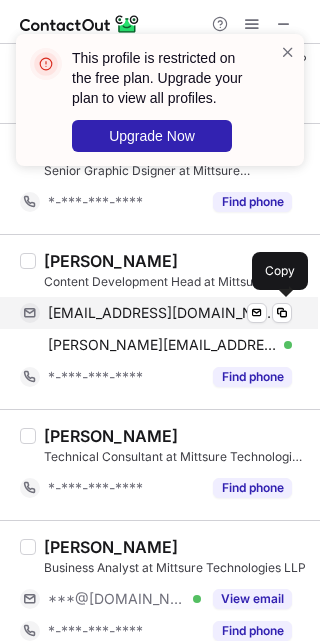 click on "[EMAIL_ADDRESS][DOMAIN_NAME]" at bounding box center [162, 313] 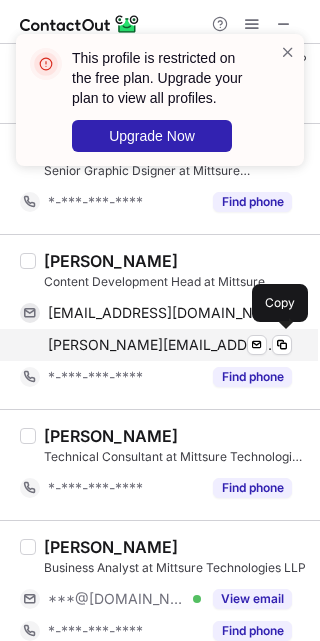 click on "[PERSON_NAME][EMAIL_ADDRESS][DOMAIN_NAME] Verified Send email Copy" at bounding box center (156, 345) 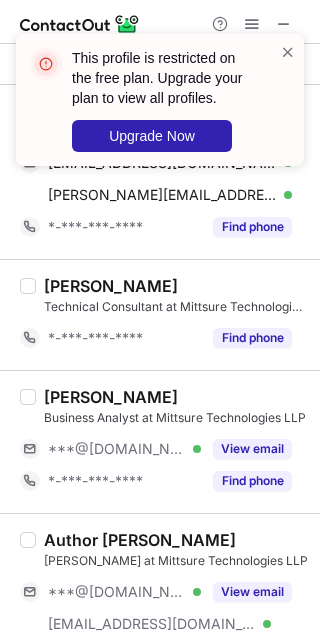 scroll, scrollTop: 1018, scrollLeft: 0, axis: vertical 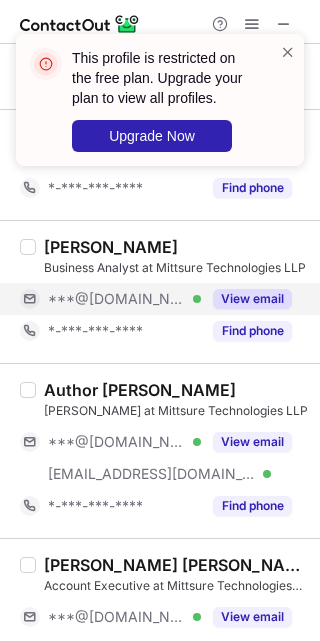 click on "***@[DOMAIN_NAME]" at bounding box center (117, 299) 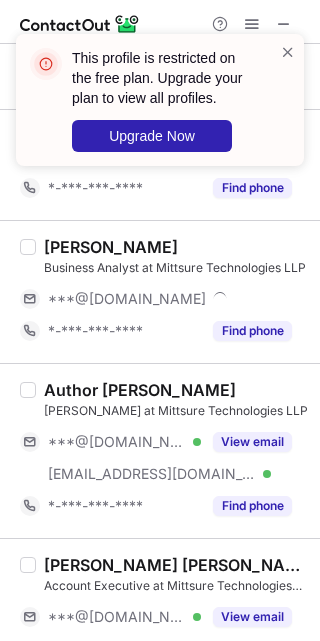 click on "[PERSON_NAME]" at bounding box center [111, 247] 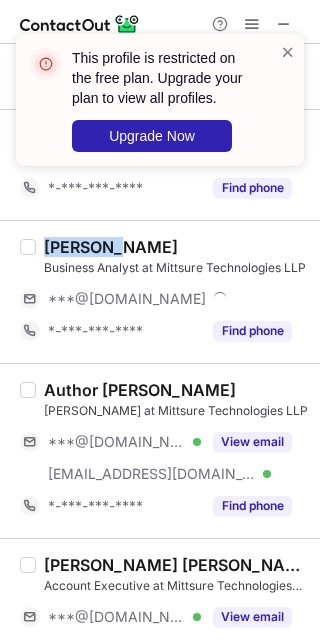 click on "[PERSON_NAME]" at bounding box center (111, 247) 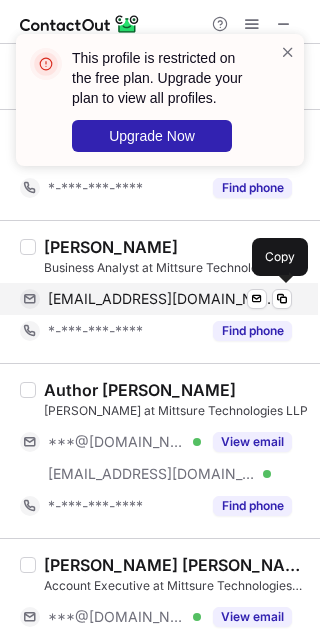 drag, startPoint x: 179, startPoint y: 299, endPoint x: 193, endPoint y: 301, distance: 14.142136 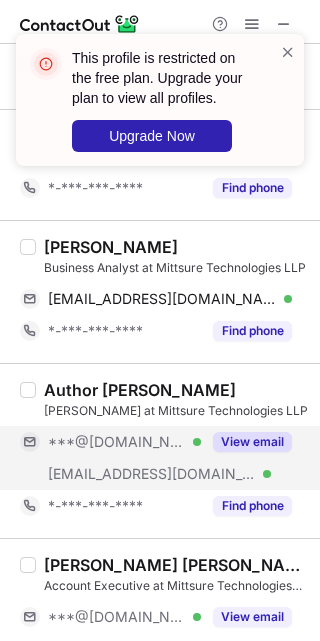drag, startPoint x: 128, startPoint y: 464, endPoint x: 114, endPoint y: 450, distance: 19.79899 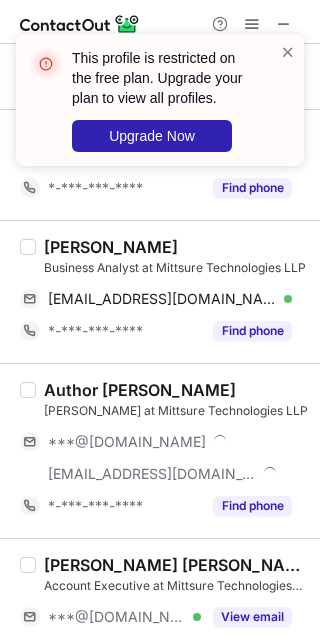click on "Author [PERSON_NAME] [PERSON_NAME] at Mittsure Technologies LLP ***@[DOMAIN_NAME] [EMAIL_ADDRESS][DOMAIN_NAME] *-***-***-**** Find phone" at bounding box center [160, 450] 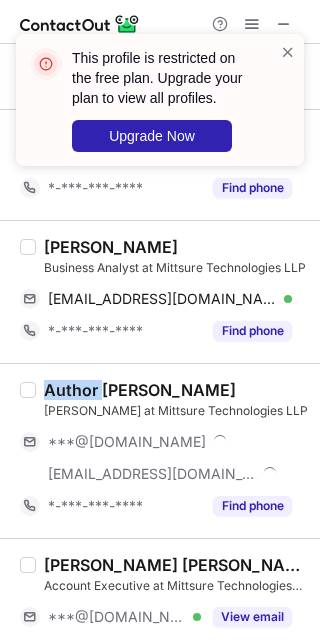 click on "Author [PERSON_NAME] [PERSON_NAME] at Mittsure Technologies LLP ***@[DOMAIN_NAME] [EMAIL_ADDRESS][DOMAIN_NAME] *-***-***-**** Find phone" at bounding box center (160, 450) 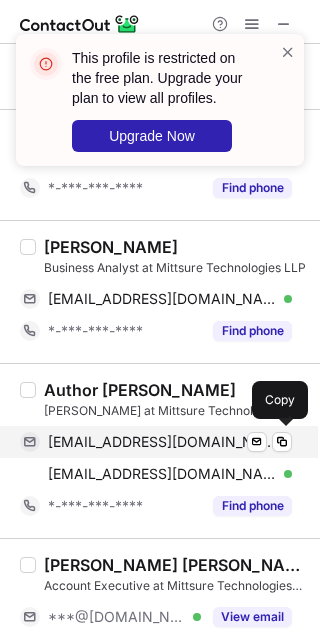 click on "[EMAIL_ADDRESS][DOMAIN_NAME] Verified Send email Copy" at bounding box center (156, 442) 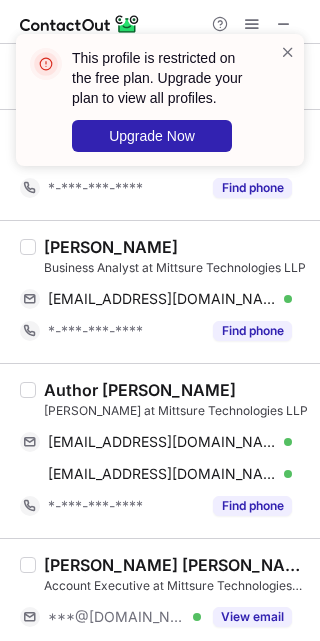 click on "Author [PERSON_NAME]" at bounding box center (140, 390) 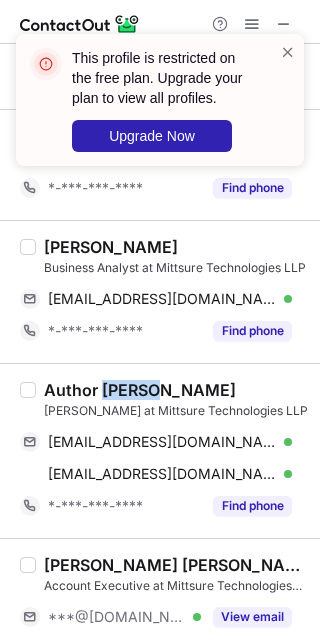 click on "Author [PERSON_NAME]" at bounding box center (140, 390) 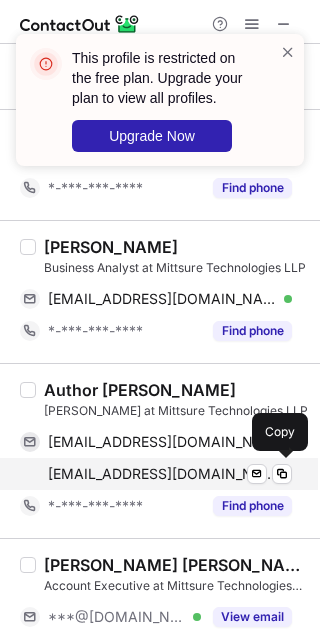 click on "[EMAIL_ADDRESS][DOMAIN_NAME]" at bounding box center (162, 474) 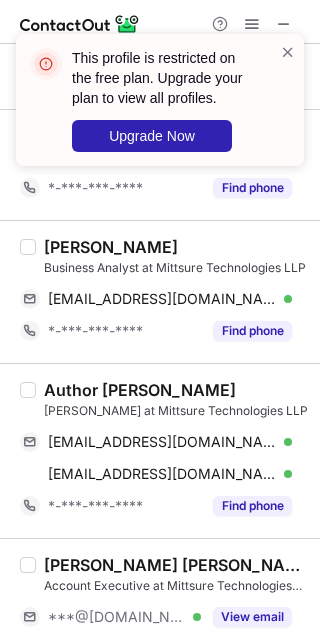 scroll, scrollTop: 1168, scrollLeft: 0, axis: vertical 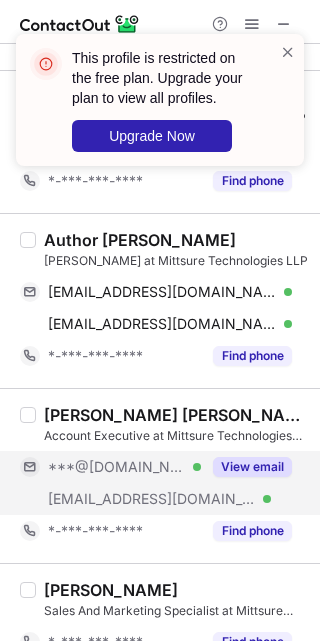 click on "***@[DOMAIN_NAME]" at bounding box center (117, 467) 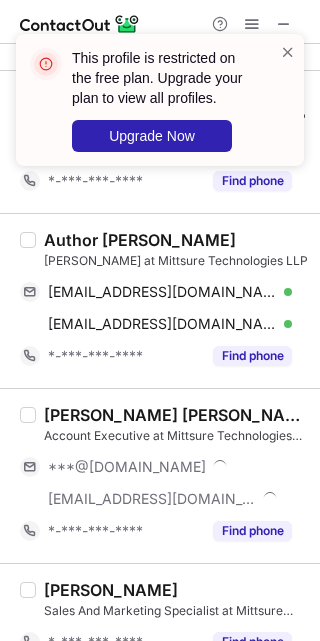 click on "[PERSON_NAME] [PERSON_NAME]" at bounding box center [176, 415] 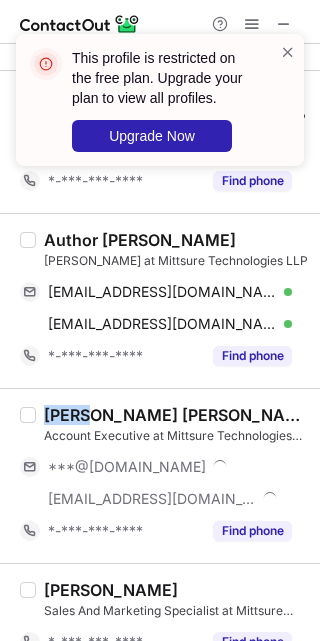 click on "[PERSON_NAME] [PERSON_NAME]" at bounding box center (176, 415) 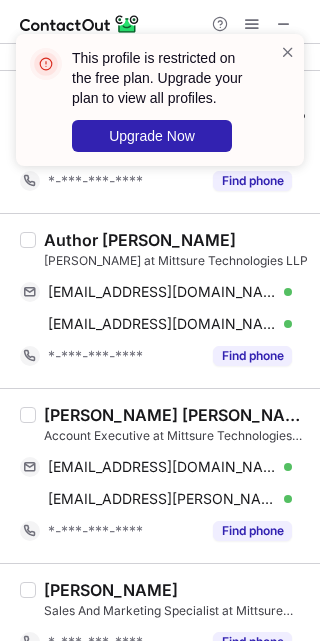 click on "Author [PERSON_NAME]" at bounding box center [140, 240] 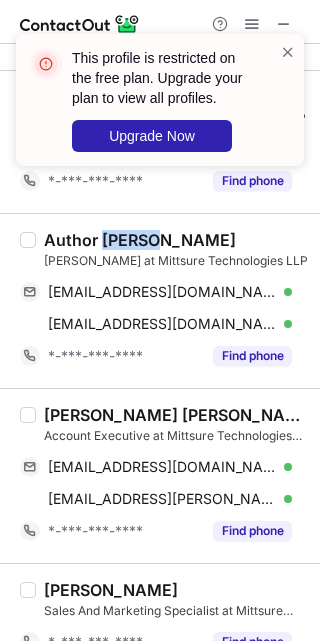 click on "Author [PERSON_NAME]" at bounding box center (140, 240) 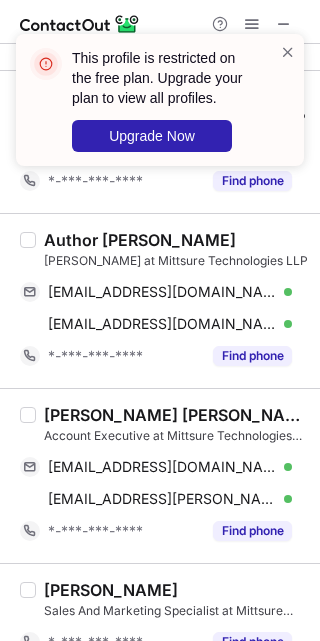 drag, startPoint x: 138, startPoint y: 252, endPoint x: 131, endPoint y: 242, distance: 12.206555 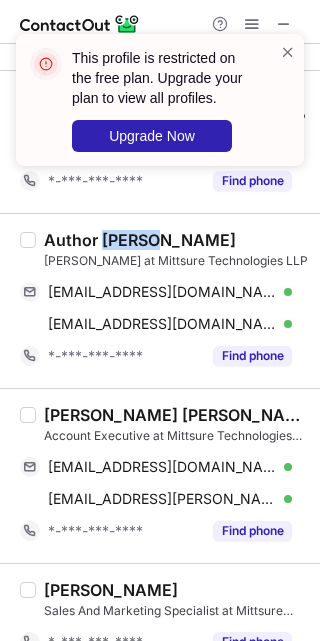 click on "Author [PERSON_NAME]" at bounding box center [140, 240] 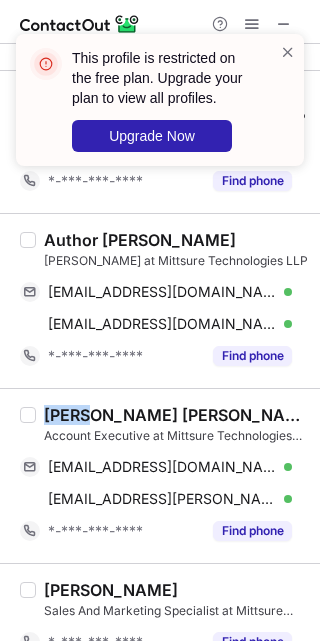 click on "[PERSON_NAME] [PERSON_NAME]" at bounding box center (176, 415) 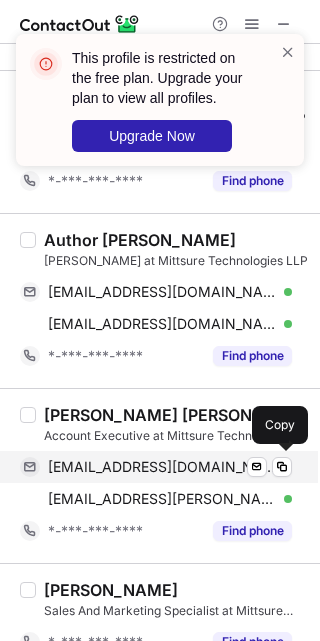 drag, startPoint x: 175, startPoint y: 465, endPoint x: 196, endPoint y: 460, distance: 21.587032 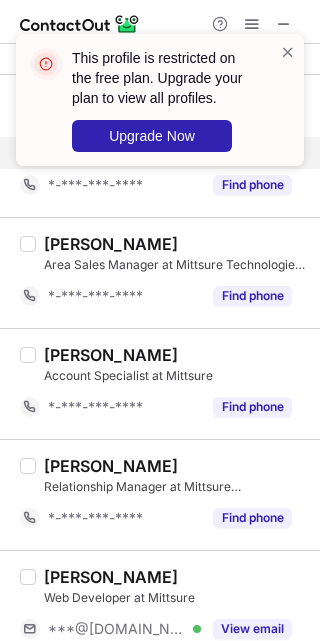 scroll, scrollTop: 1918, scrollLeft: 0, axis: vertical 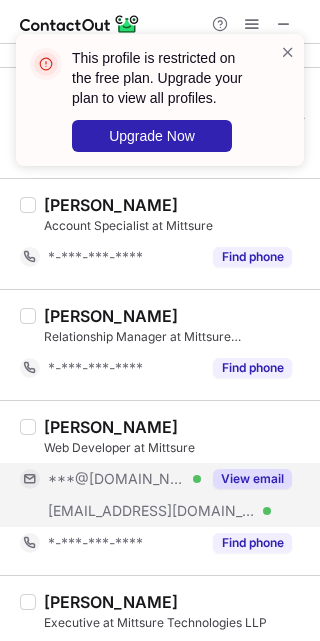 click on "[EMAIL_ADDRESS][DOMAIN_NAME] Verified" at bounding box center (110, 511) 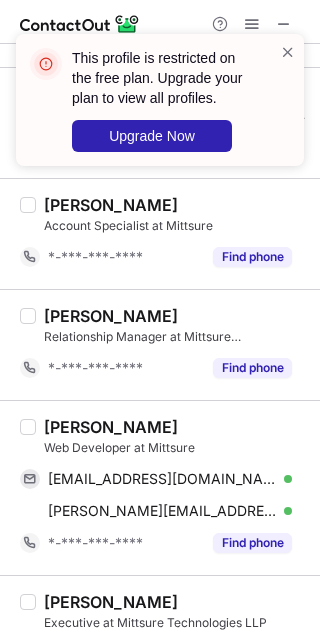 click on "[PERSON_NAME]" at bounding box center [111, 427] 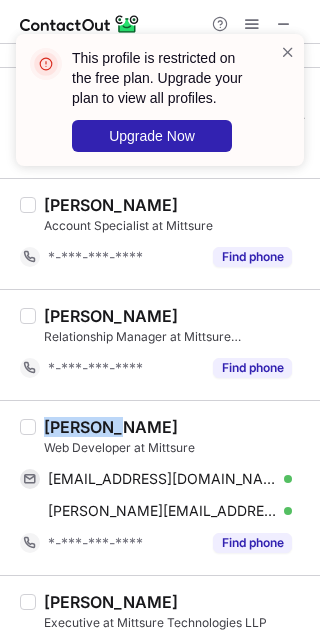 click on "[PERSON_NAME]" at bounding box center [111, 427] 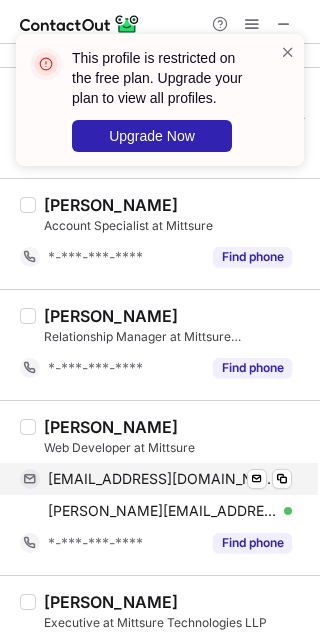 click on "[EMAIL_ADDRESS][DOMAIN_NAME]" at bounding box center [162, 479] 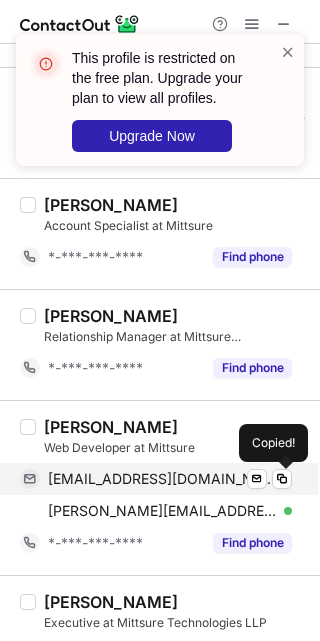 click on "[EMAIL_ADDRESS][DOMAIN_NAME]" at bounding box center [162, 479] 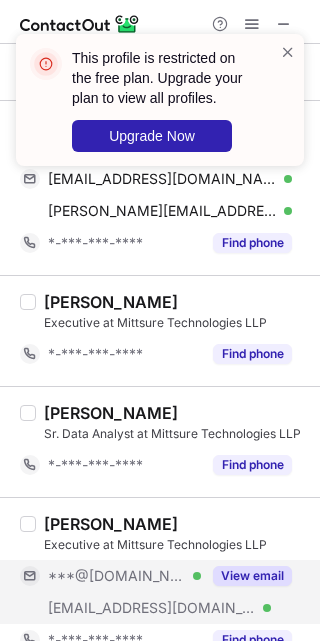 scroll, scrollTop: 2368, scrollLeft: 0, axis: vertical 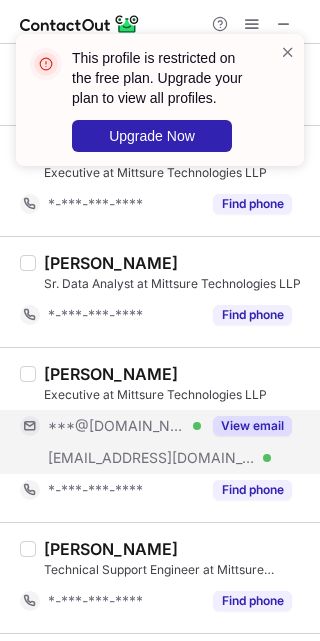 click on "[EMAIL_ADDRESS][DOMAIN_NAME]" at bounding box center [152, 458] 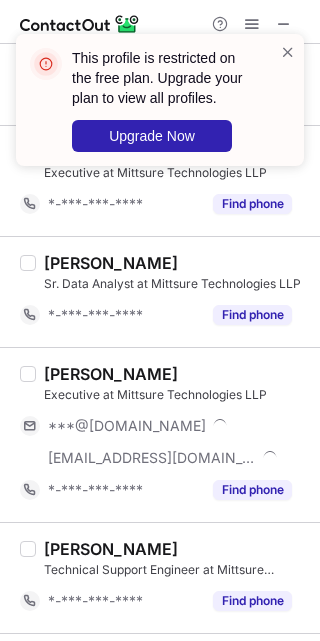 click on "[PERSON_NAME]" at bounding box center (111, 374) 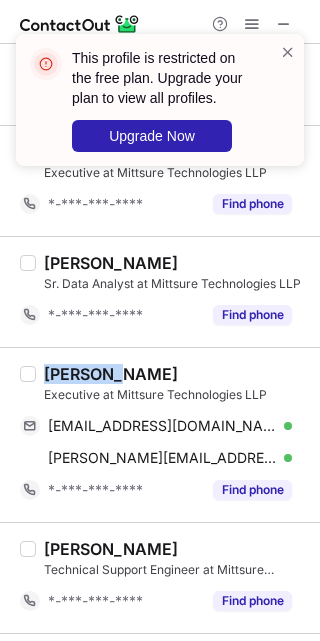 click on "[PERSON_NAME]" at bounding box center (111, 374) 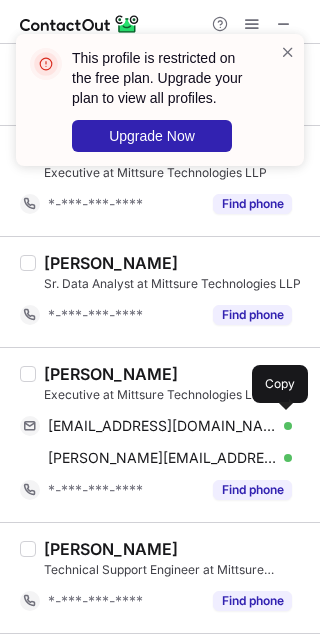 drag, startPoint x: 202, startPoint y: 415, endPoint x: 315, endPoint y: 480, distance: 130.36104 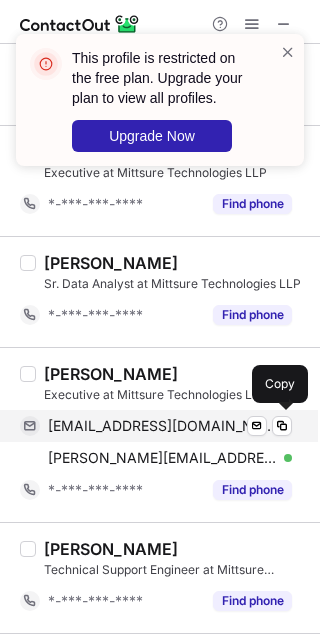 scroll, scrollTop: 2668, scrollLeft: 0, axis: vertical 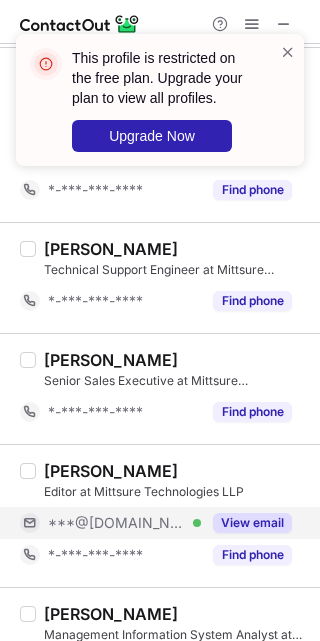 drag, startPoint x: 150, startPoint y: 523, endPoint x: 120, endPoint y: 514, distance: 31.320919 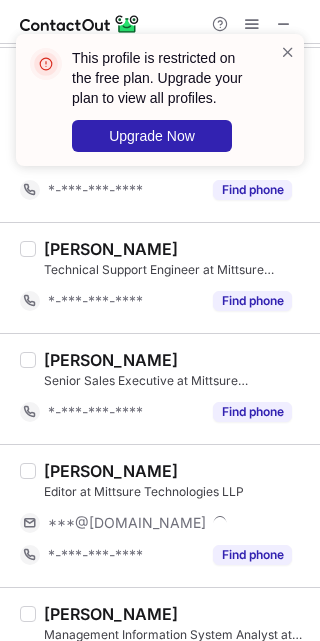 click on "[PERSON_NAME]" at bounding box center (111, 471) 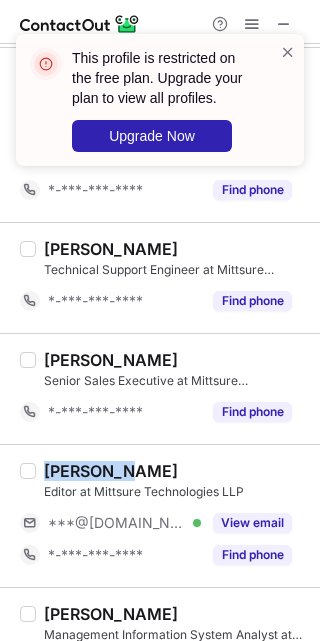 click on "[PERSON_NAME]" at bounding box center (111, 471) 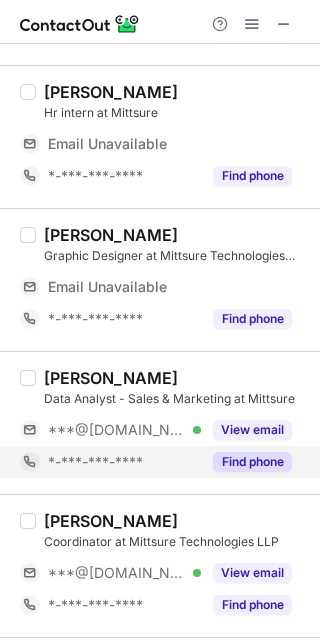 scroll, scrollTop: 450, scrollLeft: 0, axis: vertical 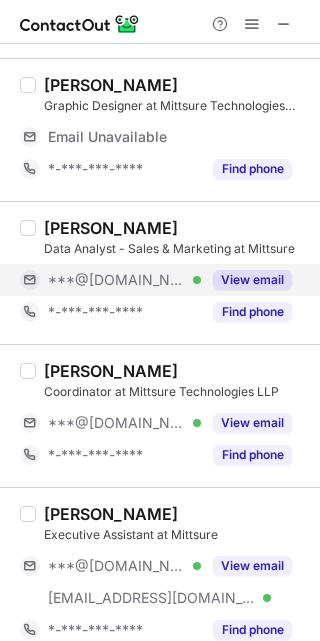 click on "***@[DOMAIN_NAME] Verified" at bounding box center [124, 280] 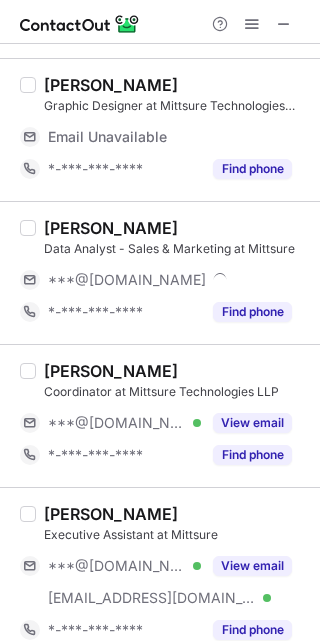 click on "[PERSON_NAME] Data Analyst - Sales & Marketing at Mittsure ***@[DOMAIN_NAME] *-***-***-**** Find phone" at bounding box center (160, 272) 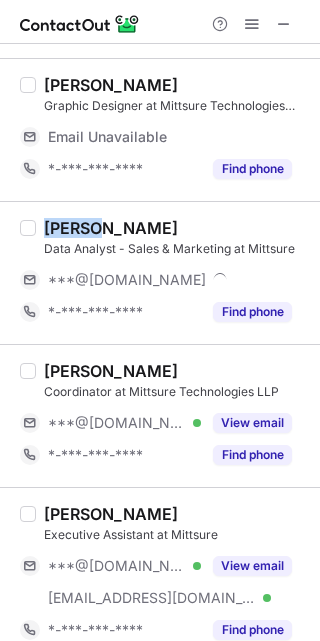 click on "[PERSON_NAME] Data Analyst - Sales & Marketing at Mittsure ***@[DOMAIN_NAME] *-***-***-**** Find phone" at bounding box center [160, 272] 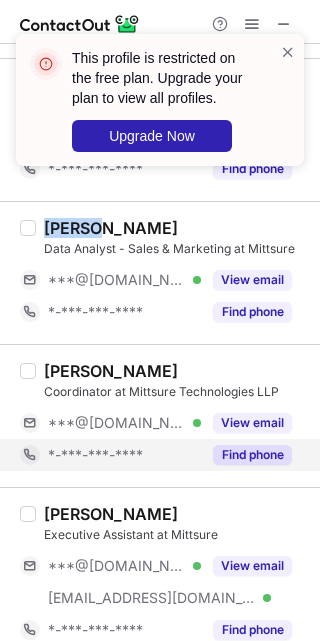 scroll, scrollTop: 600, scrollLeft: 0, axis: vertical 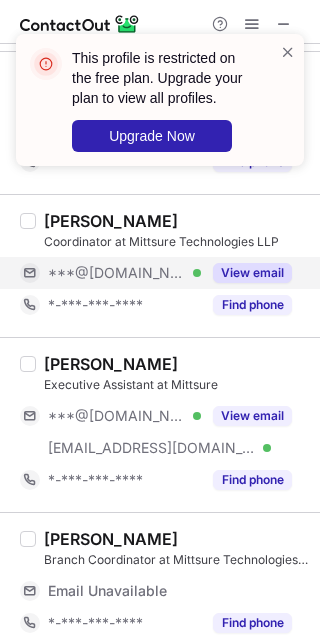 click on "***@[DOMAIN_NAME]" at bounding box center (117, 273) 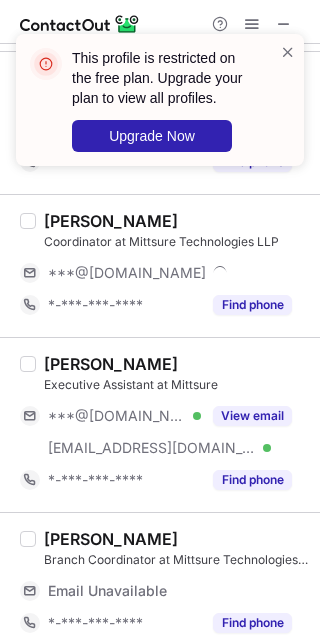 click on "[PERSON_NAME]" at bounding box center (111, 221) 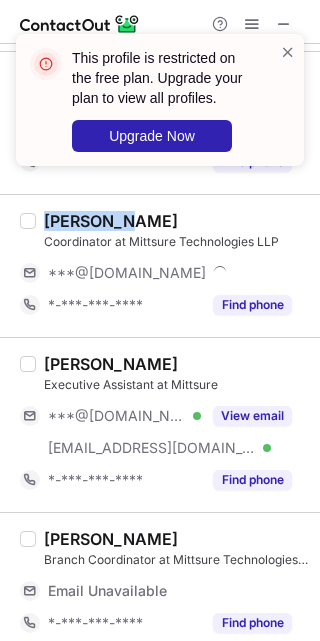 click on "[PERSON_NAME]" at bounding box center [111, 221] 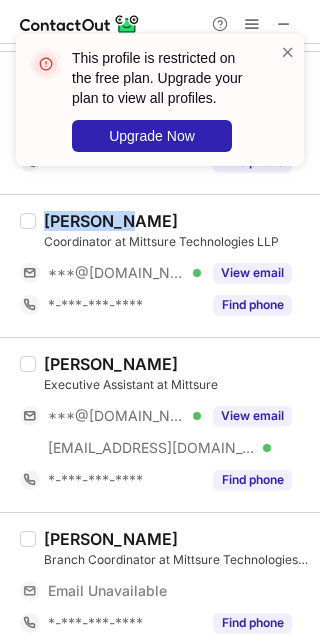 scroll, scrollTop: 750, scrollLeft: 0, axis: vertical 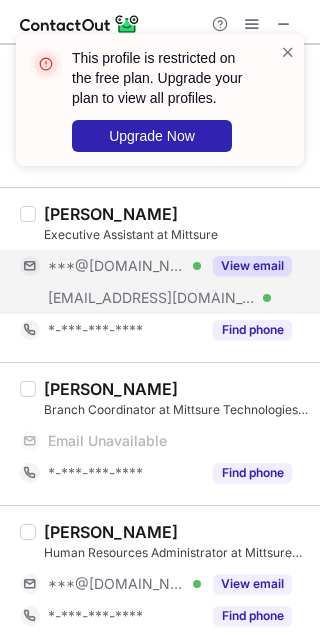 click on "[EMAIL_ADDRESS][DOMAIN_NAME]" at bounding box center [152, 298] 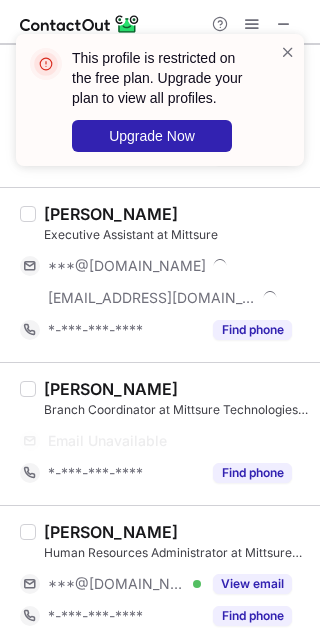 click on "This profile is restricted on the free plan. Upgrade your plan to view all profiles. Upgrade Now Select all (25) [PERSON_NAME] Operations Manager at Mittsure Technologies LLP [EMAIL_ADDRESS][DOMAIN_NAME] Verified View email *-***-***-**** Find phone [PERSON_NAME] Senior Technical Support Executive at Mittsure Technologies LLP Email Unavailable Email address *-***-***-**** Find phone [PERSON_NAME] Hr intern at Mittsure Email Unavailable Email address *-***-***-**** Find phone [PERSON_NAME] Graphic Designer at Mittsure Technologies LLP Email Unavailable Email address *-***-***-**** Find phone Harsh Sahu Data Analyst - Sales & Marketing at Mittsure ***@[DOMAIN_NAME] Verified View email *-***-***-**** Find phone [PERSON_NAME] Coordinator at Mittsure Technologies LLP ***@[DOMAIN_NAME] Verified View email *-***-***-**** Find phone [PERSON_NAME] Executive Assistant at Mittsure ***@[DOMAIN_NAME] [EMAIL_ADDRESS][DOMAIN_NAME] *-***-***-**** Find phone [PERSON_NAME] Coordinator at Mittsure Technologies LLP Email Unavailable Email address" at bounding box center (160, 320) 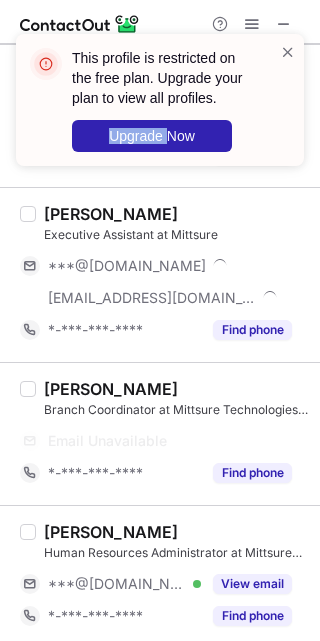 click on "This profile is restricted on the free plan. Upgrade your plan to view all profiles. Upgrade Now" at bounding box center [160, 108] 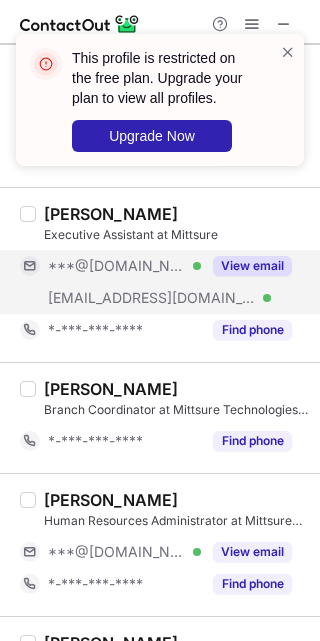 click on "***@[DOMAIN_NAME] Verified" at bounding box center [124, 266] 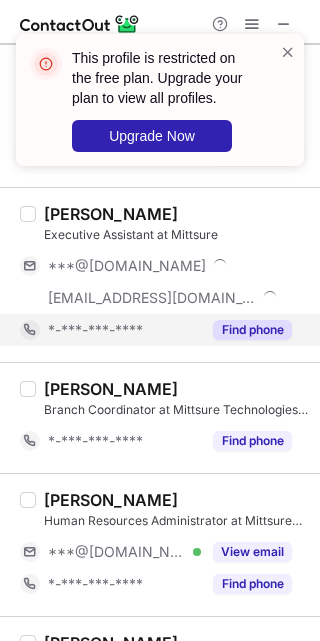 scroll, scrollTop: 804, scrollLeft: 0, axis: vertical 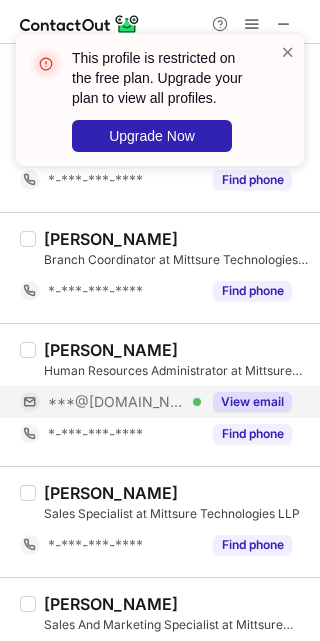 click on "***@[DOMAIN_NAME]" at bounding box center [117, 402] 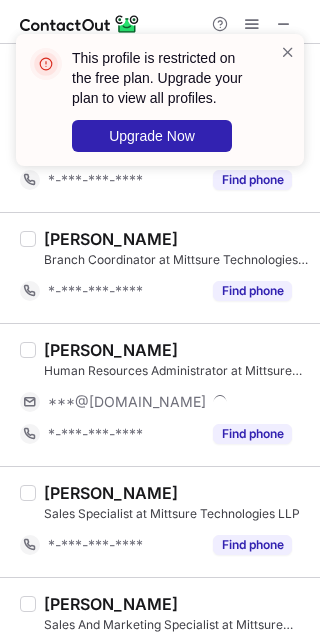 click on "[PERSON_NAME]" at bounding box center [111, 350] 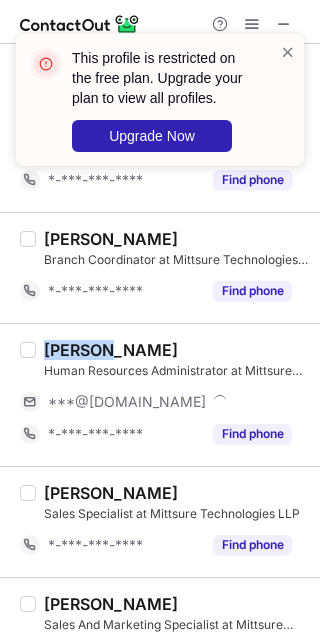 click on "[PERSON_NAME]" at bounding box center (111, 350) 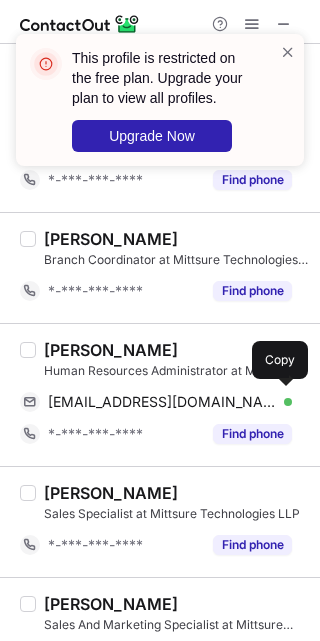 drag, startPoint x: 201, startPoint y: 392, endPoint x: 250, endPoint y: 330, distance: 79.025314 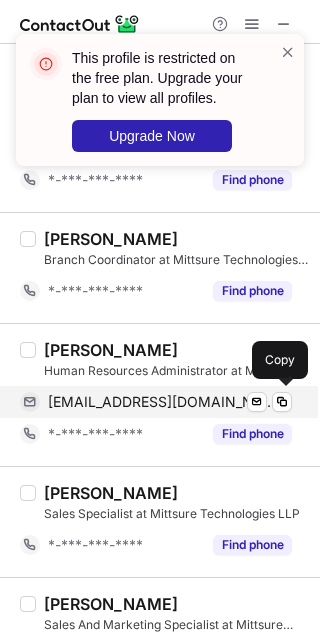 click on "[EMAIL_ADDRESS][DOMAIN_NAME]" at bounding box center [162, 402] 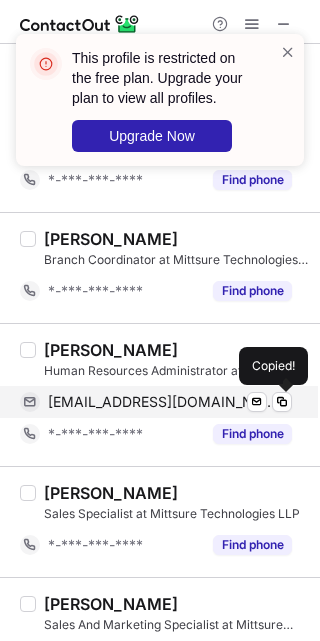 click on "[EMAIL_ADDRESS][DOMAIN_NAME]" at bounding box center (162, 402) 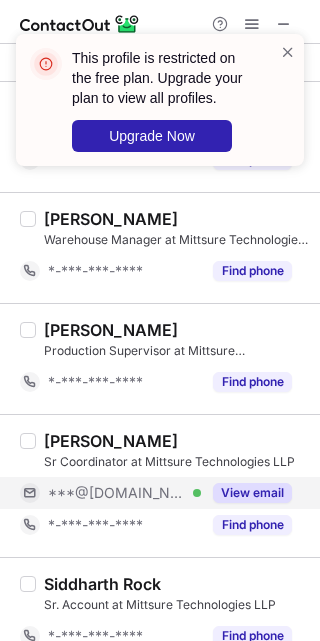 scroll, scrollTop: 1704, scrollLeft: 0, axis: vertical 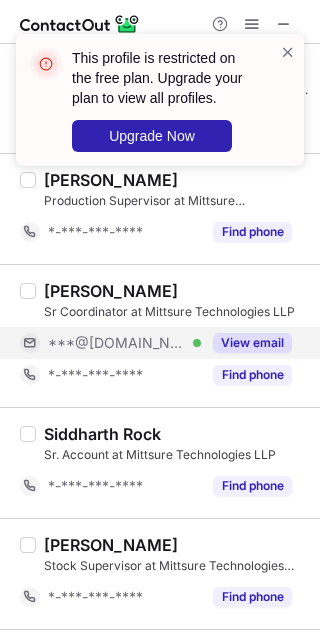 click on "***@[DOMAIN_NAME] Verified" at bounding box center [110, 343] 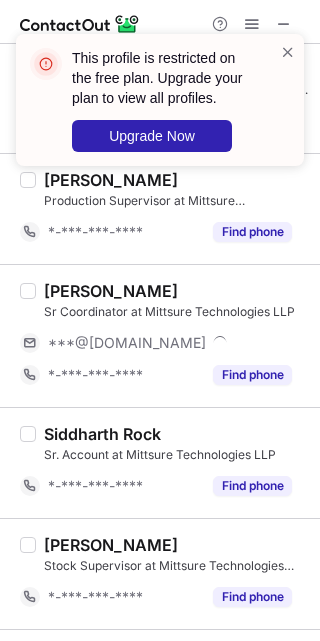 click on "[PERSON_NAME] Coordinator at Mittsure Technologies LLP ***@[DOMAIN_NAME] *-***-***-**** Find phone" at bounding box center (160, 335) 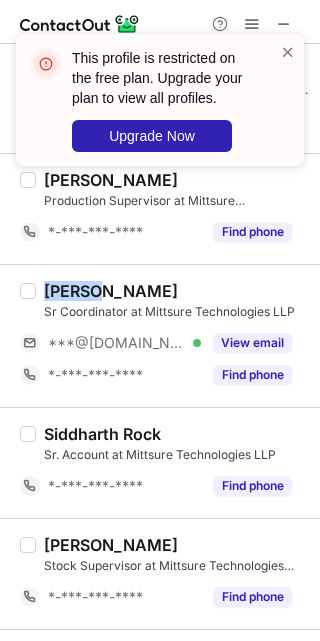 click on "[PERSON_NAME] Coordinator at Mittsure Technologies LLP ***@[DOMAIN_NAME] Verified View email *-***-***-**** Find phone" at bounding box center (160, 335) 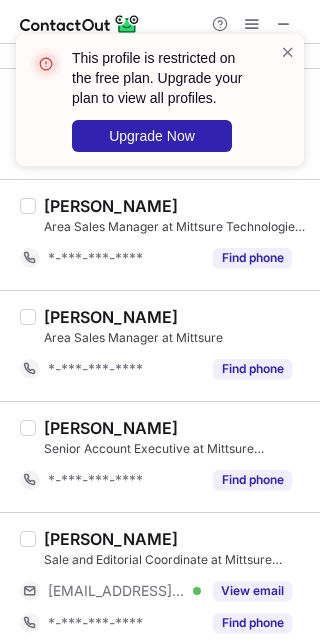 scroll, scrollTop: 2454, scrollLeft: 0, axis: vertical 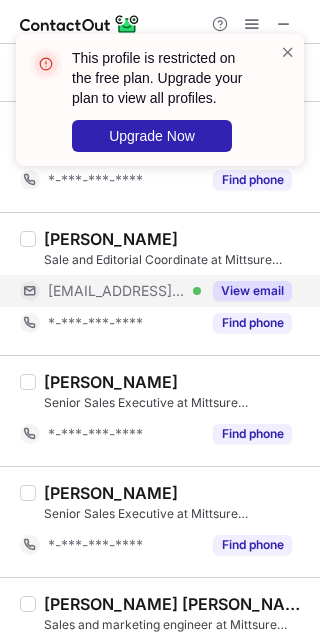 click on "[EMAIL_ADDRESS][DOMAIN_NAME] Verified" at bounding box center (124, 291) 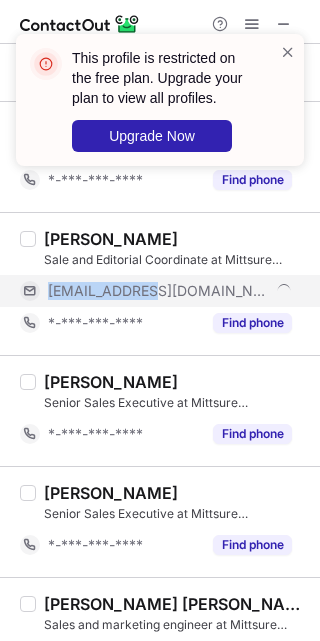 click on "[EMAIL_ADDRESS][DOMAIN_NAME]" at bounding box center (170, 291) 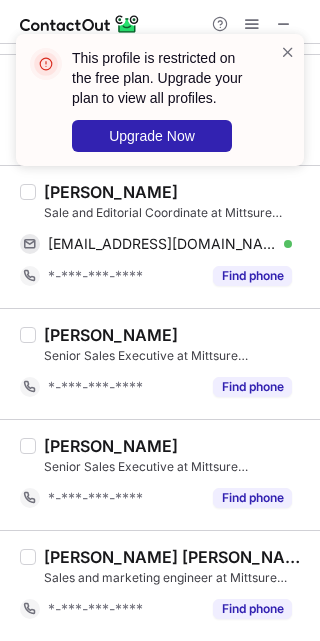 scroll, scrollTop: 2351, scrollLeft: 0, axis: vertical 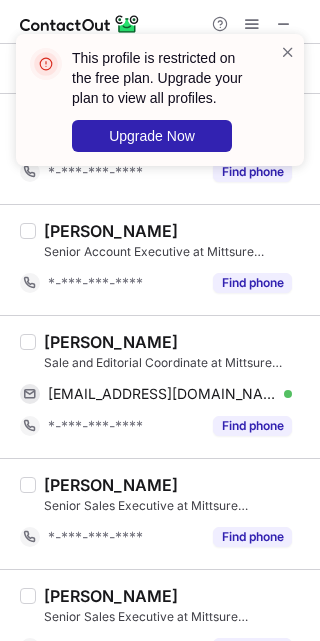 click on "[PERSON_NAME]" at bounding box center (111, 342) 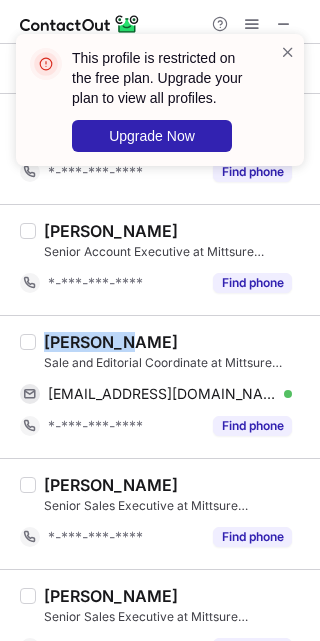 click on "[PERSON_NAME]" at bounding box center [111, 342] 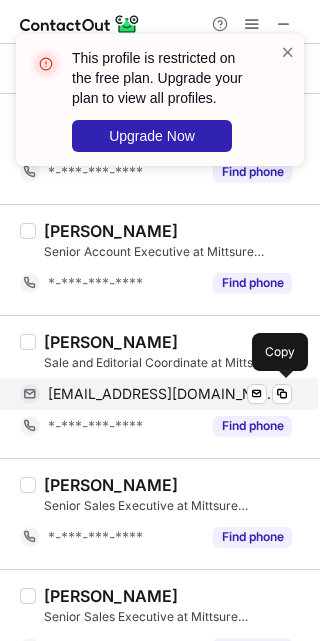 click on "[EMAIL_ADDRESS][DOMAIN_NAME] Verified Send email Copy" at bounding box center [156, 394] 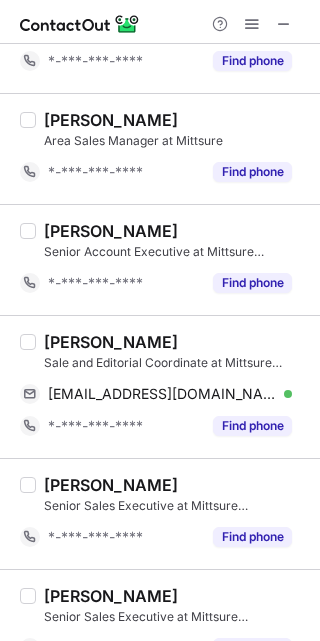 scroll, scrollTop: 0, scrollLeft: 0, axis: both 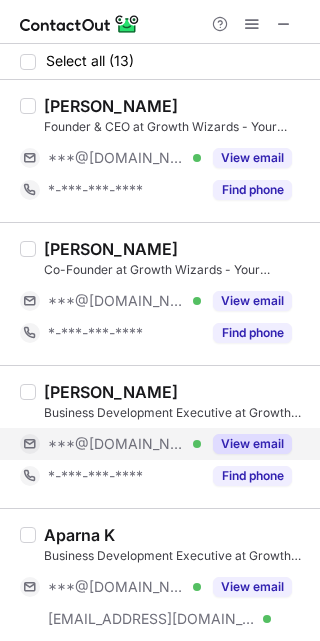 click on "***@[DOMAIN_NAME]" at bounding box center [117, 444] 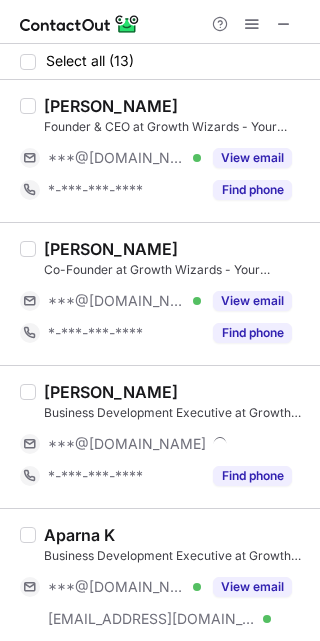 click on "JITESH SAHJWANI" at bounding box center [111, 392] 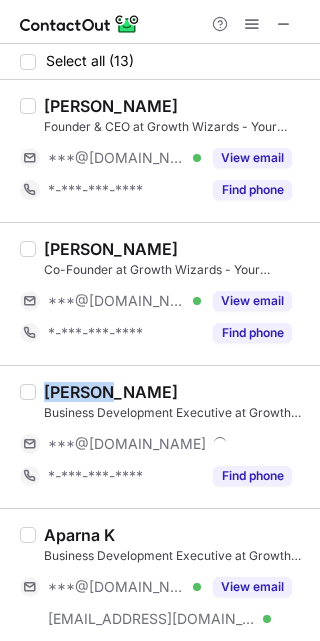 click on "JITESH SAHJWANI" at bounding box center (111, 392) 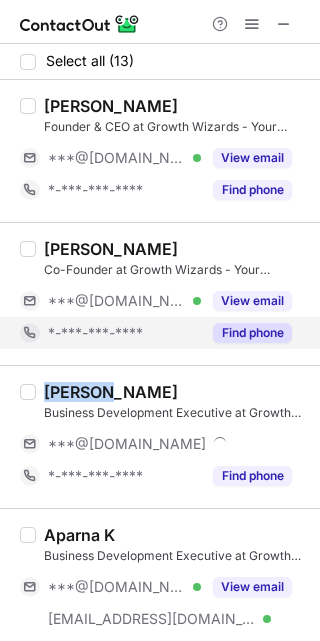 copy on "JITESH" 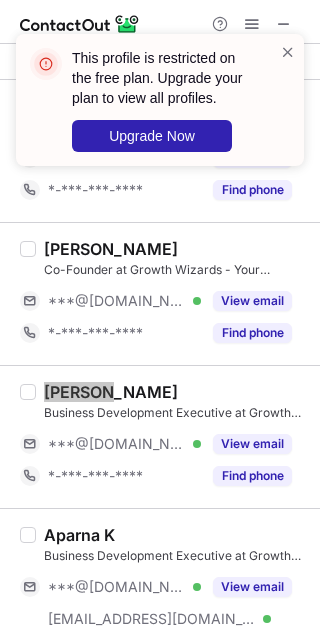 scroll, scrollTop: 150, scrollLeft: 0, axis: vertical 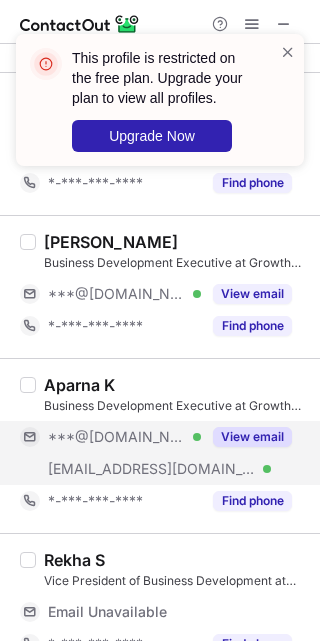 click on "***@[DOMAIN_NAME] Verified" at bounding box center [124, 437] 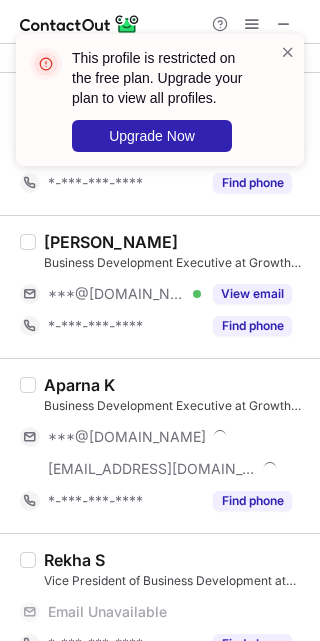 click on "Aparna K" at bounding box center (79, 385) 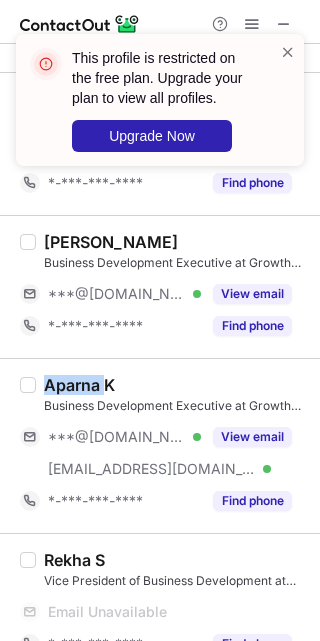 click on "Aparna K" at bounding box center [79, 385] 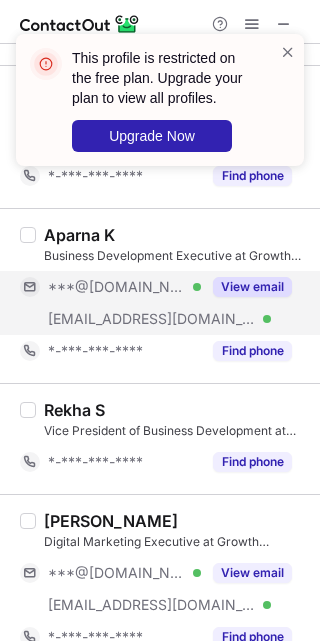 click on "***@growthwizards.co.in" at bounding box center (152, 319) 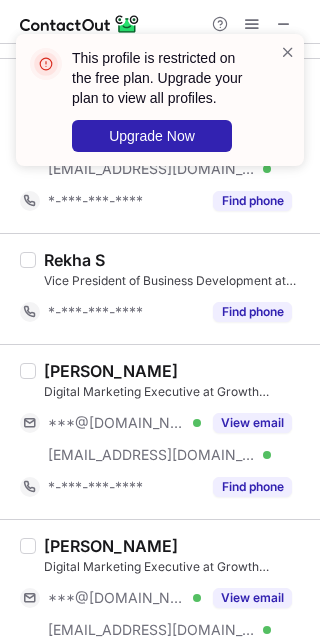 scroll, scrollTop: 300, scrollLeft: 0, axis: vertical 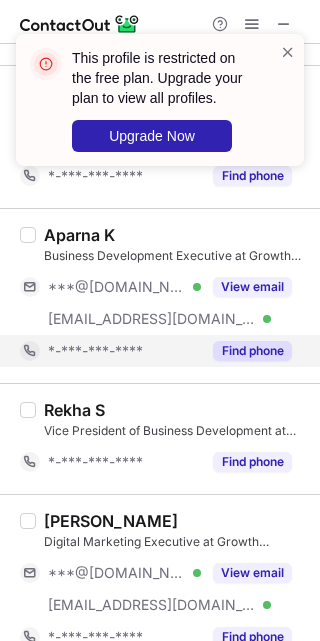 drag, startPoint x: 138, startPoint y: 287, endPoint x: 155, endPoint y: 349, distance: 64.288414 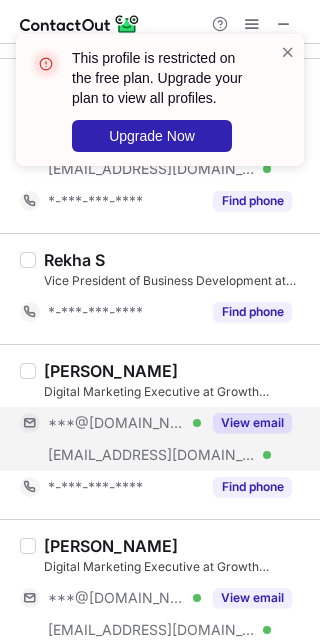 click on "***@[DOMAIN_NAME] Verified" at bounding box center [124, 423] 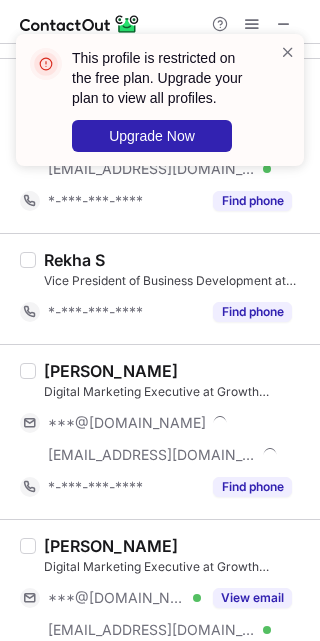 click on "Rudri Gohil" at bounding box center [111, 371] 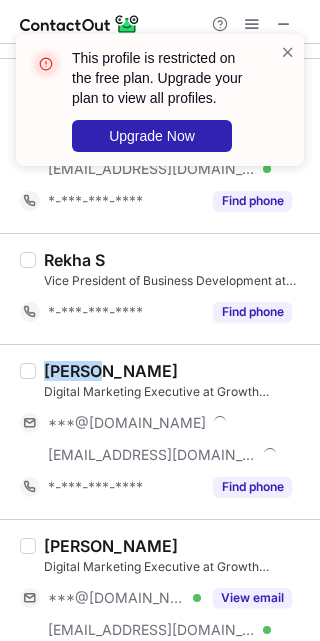 click on "Rudri Gohil" at bounding box center [111, 371] 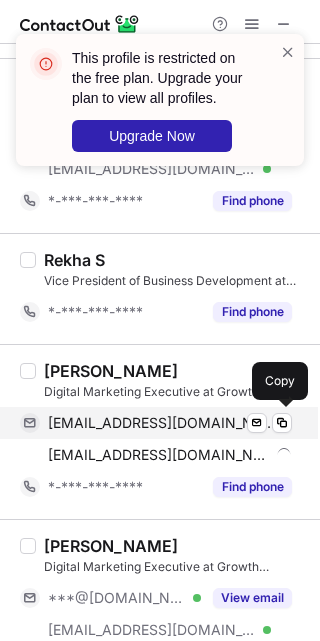 drag, startPoint x: 187, startPoint y: 410, endPoint x: 317, endPoint y: 358, distance: 140.01428 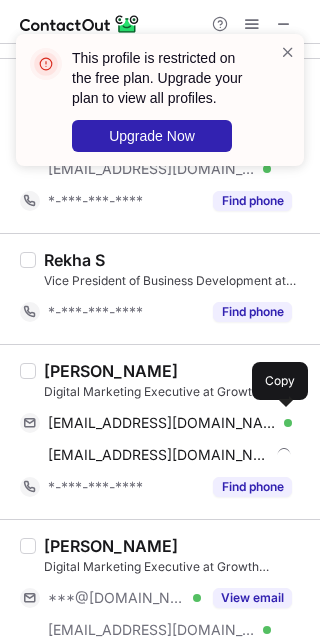 click on "gohiljay666@gmail.com Verified Send email Copy" at bounding box center [156, 423] 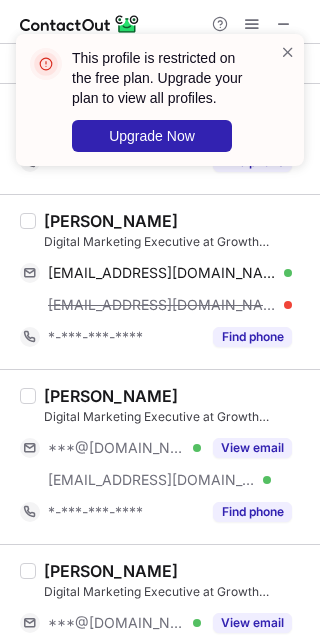 scroll, scrollTop: 750, scrollLeft: 0, axis: vertical 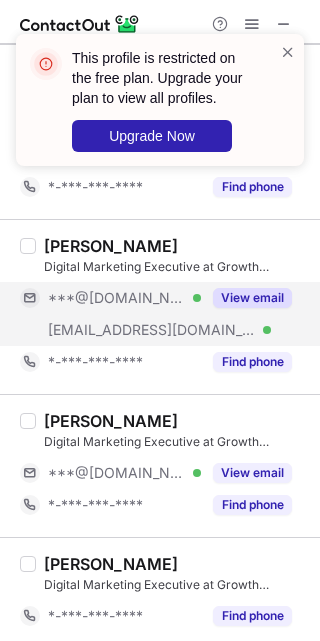 drag, startPoint x: 85, startPoint y: 307, endPoint x: 87, endPoint y: 287, distance: 20.09975 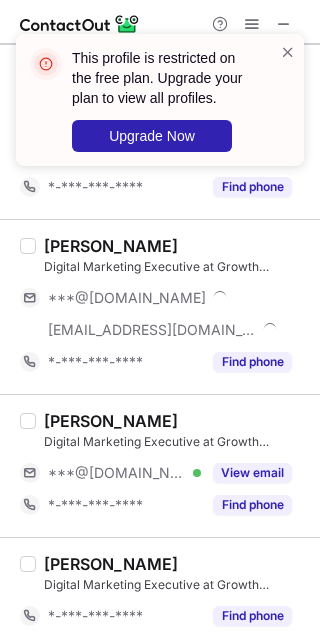 click on "Punam Ahire" at bounding box center [111, 246] 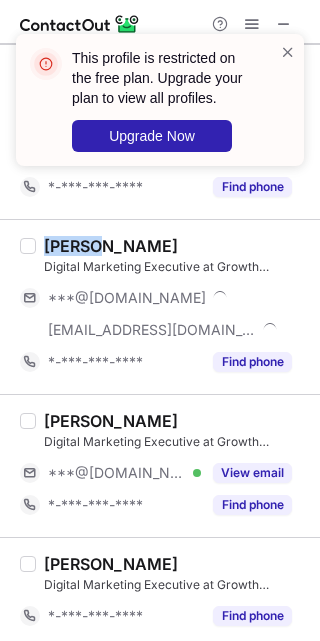 copy on "Punam" 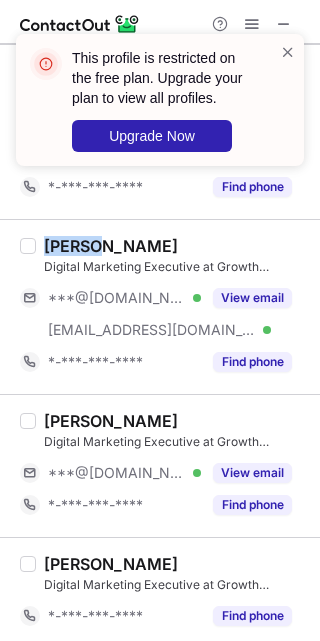 click on "Punam Ahire" at bounding box center (111, 246) 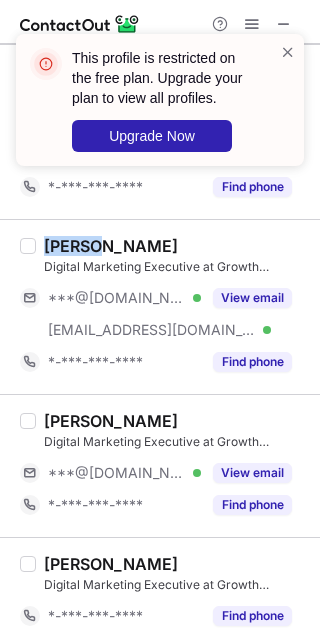 scroll, scrollTop: 900, scrollLeft: 0, axis: vertical 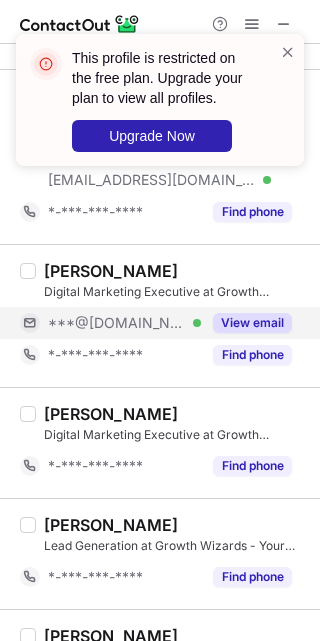 click on "***@[DOMAIN_NAME]" at bounding box center [117, 323] 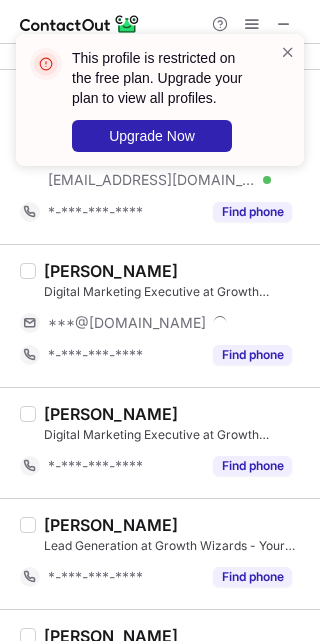 click on "Deepak Aswani" at bounding box center [111, 271] 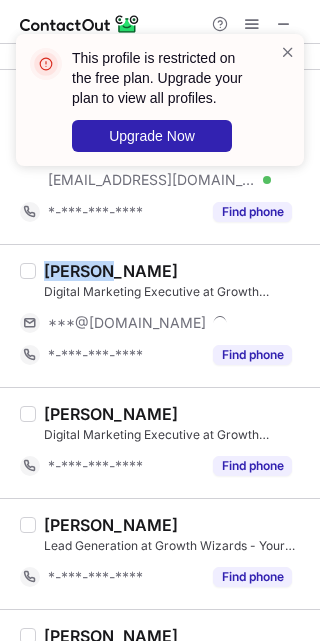 click on "Deepak Aswani" at bounding box center (111, 271) 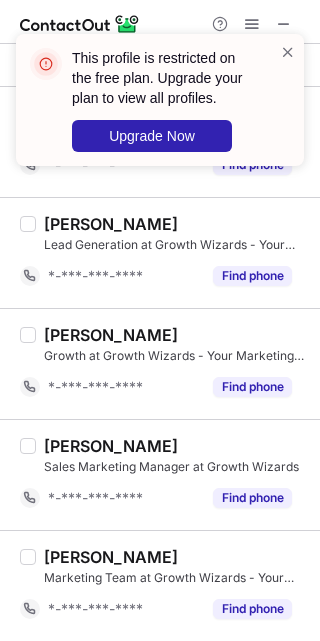 scroll, scrollTop: 1169, scrollLeft: 0, axis: vertical 